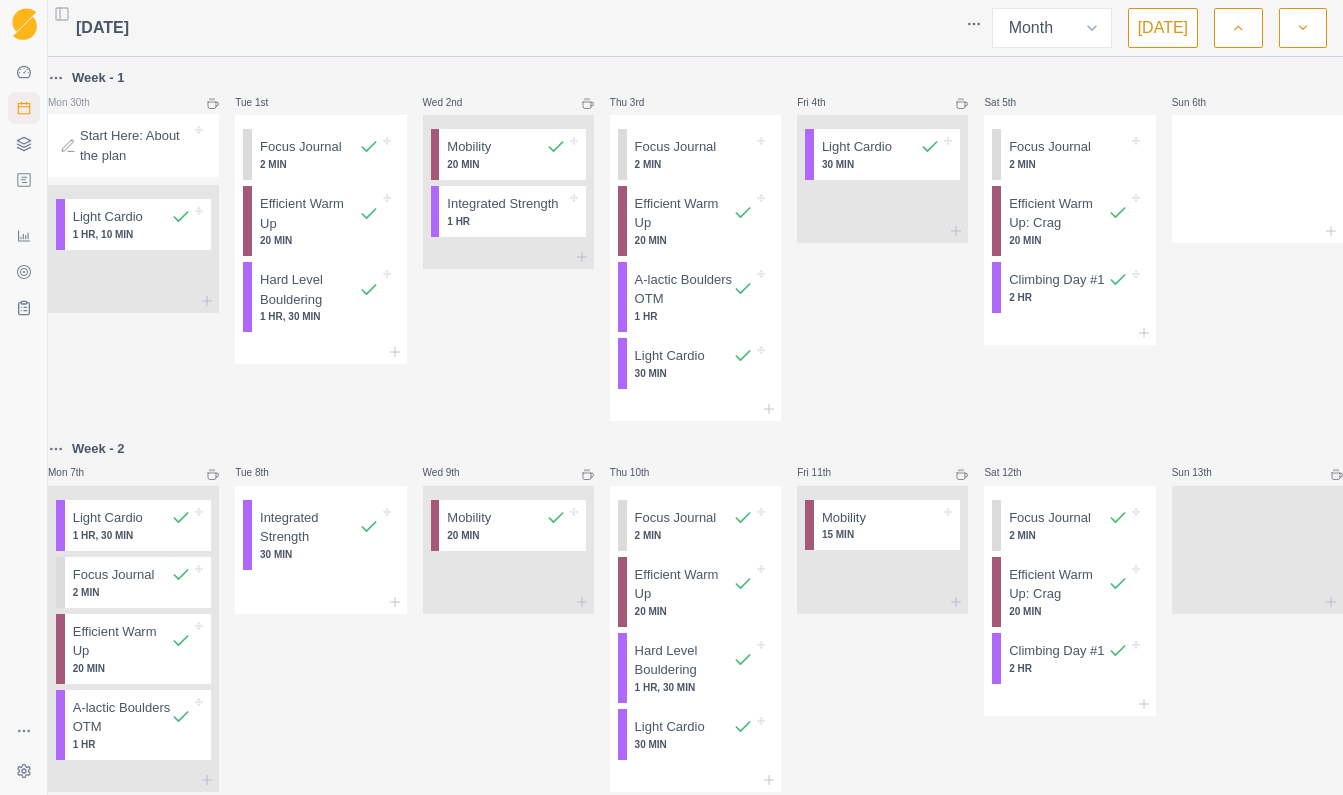 select on "month" 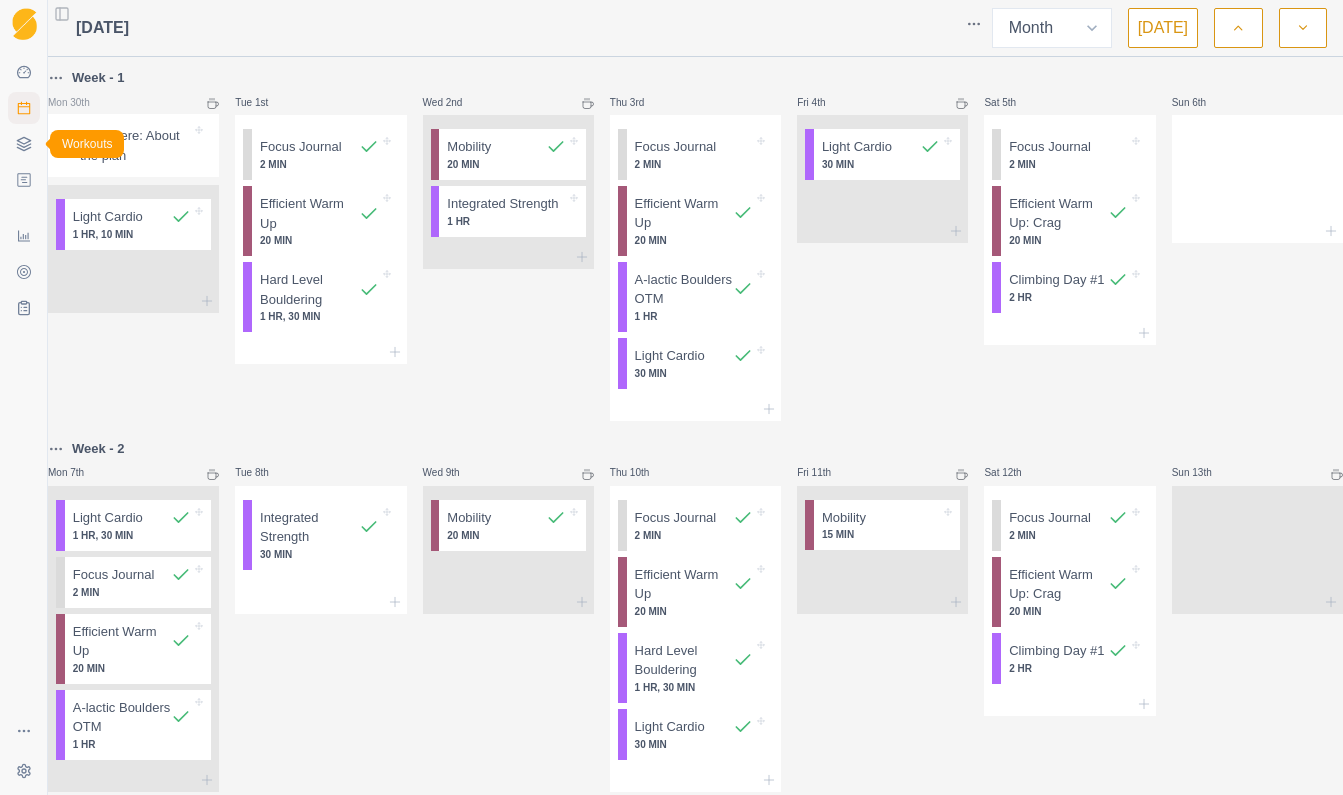 click on "Workouts" at bounding box center [24, 144] 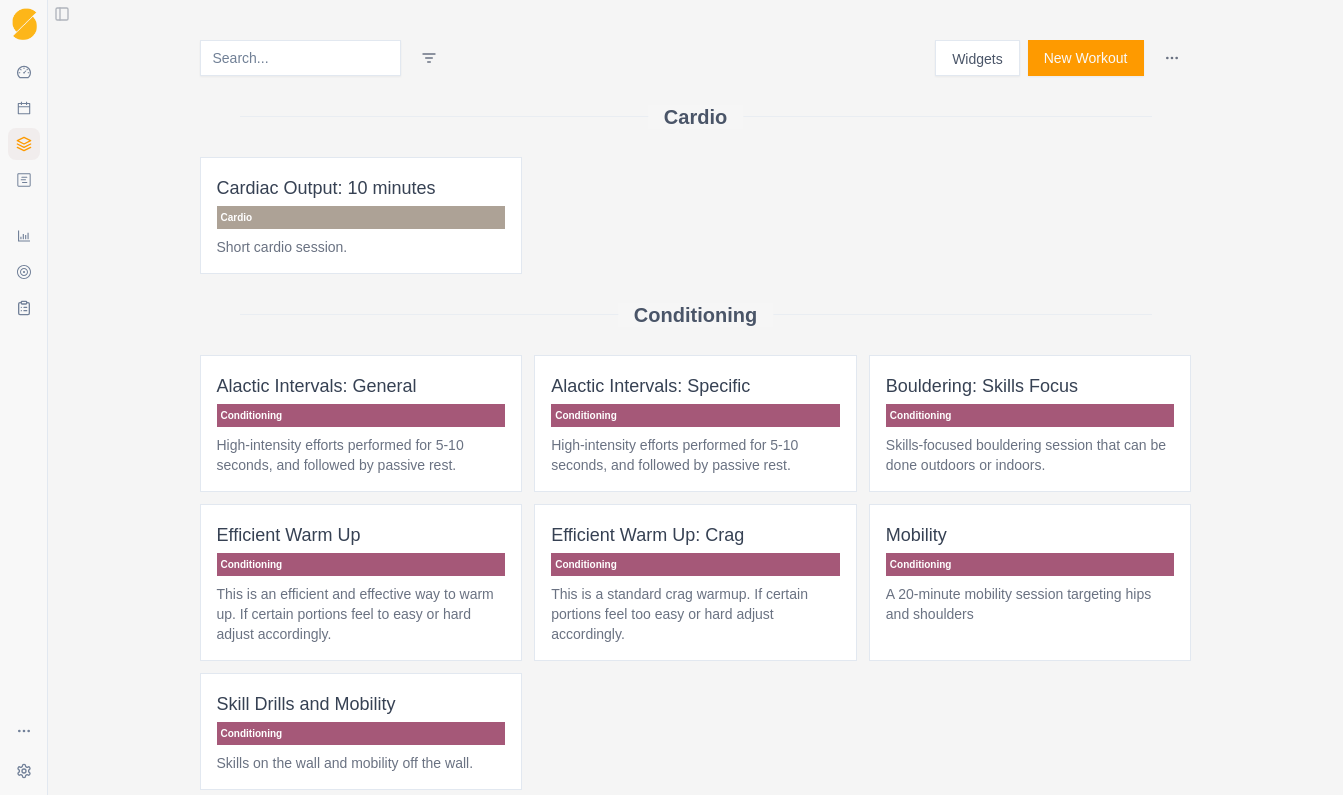 click on "Widgets" at bounding box center (977, 58) 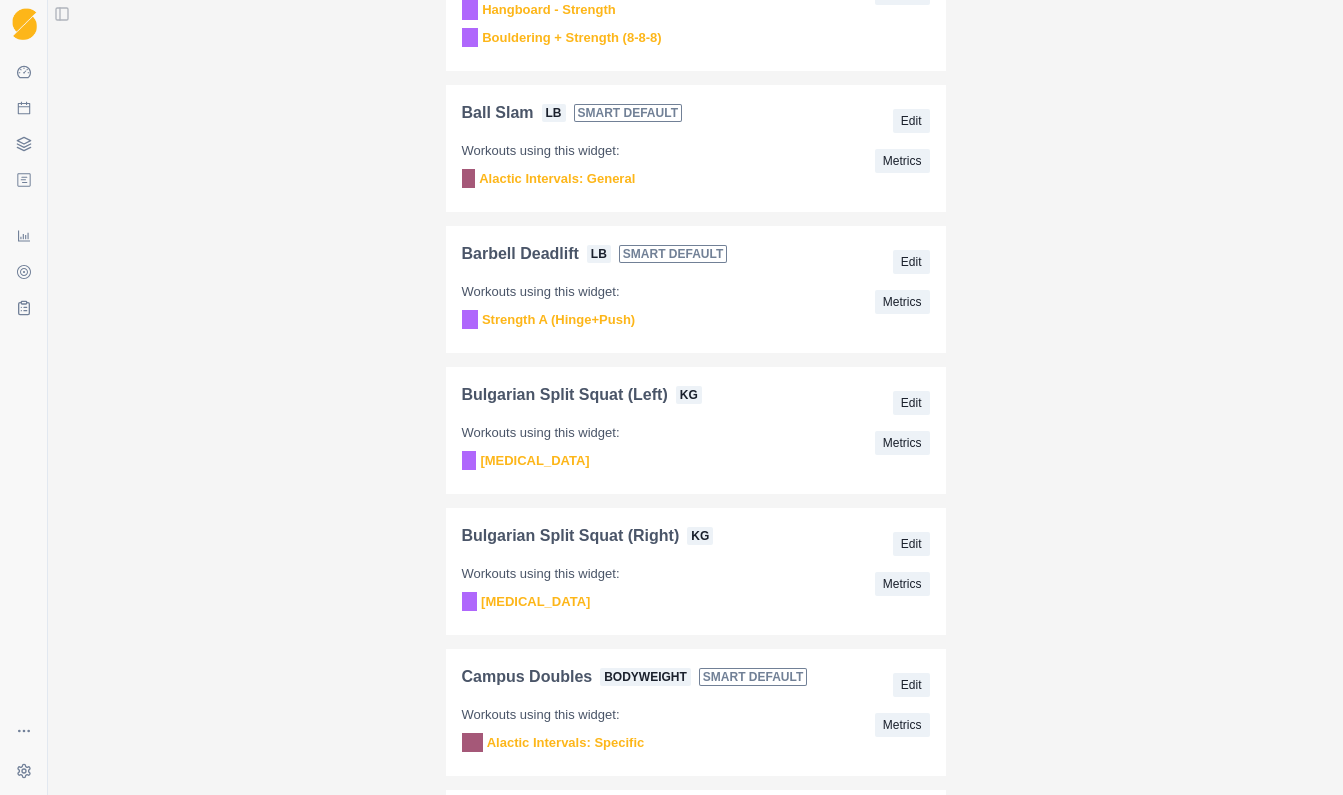 scroll, scrollTop: 1943, scrollLeft: 0, axis: vertical 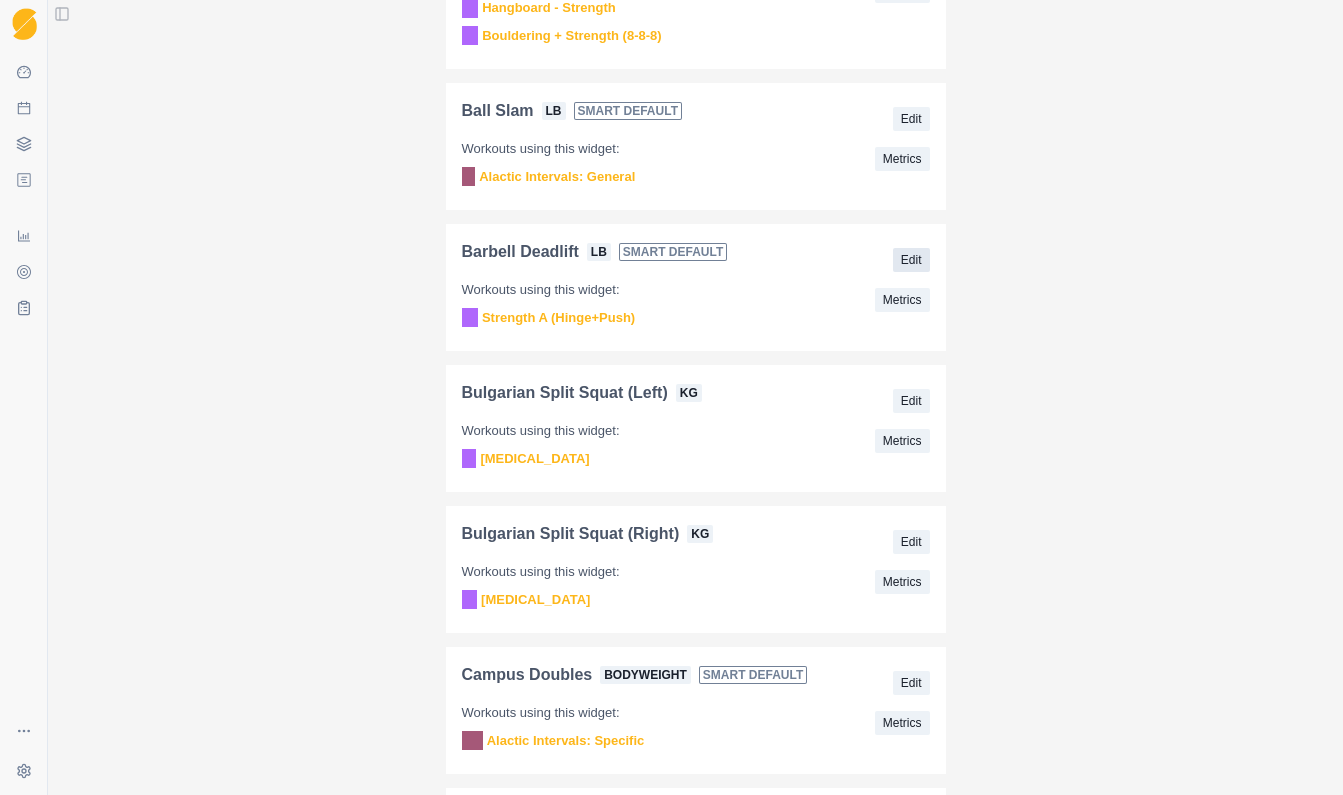click on "Edit" at bounding box center (911, 260) 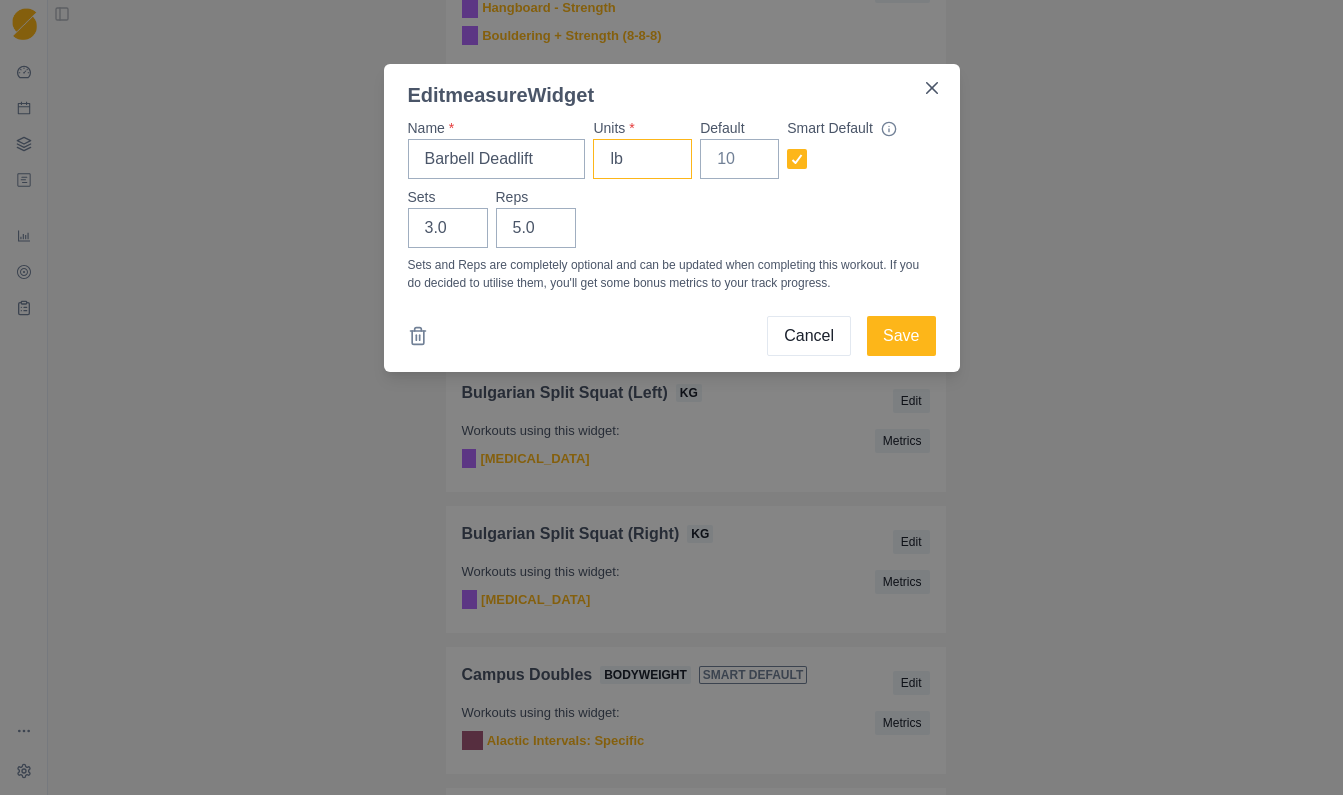drag, startPoint x: 632, startPoint y: 162, endPoint x: 586, endPoint y: 165, distance: 46.09772 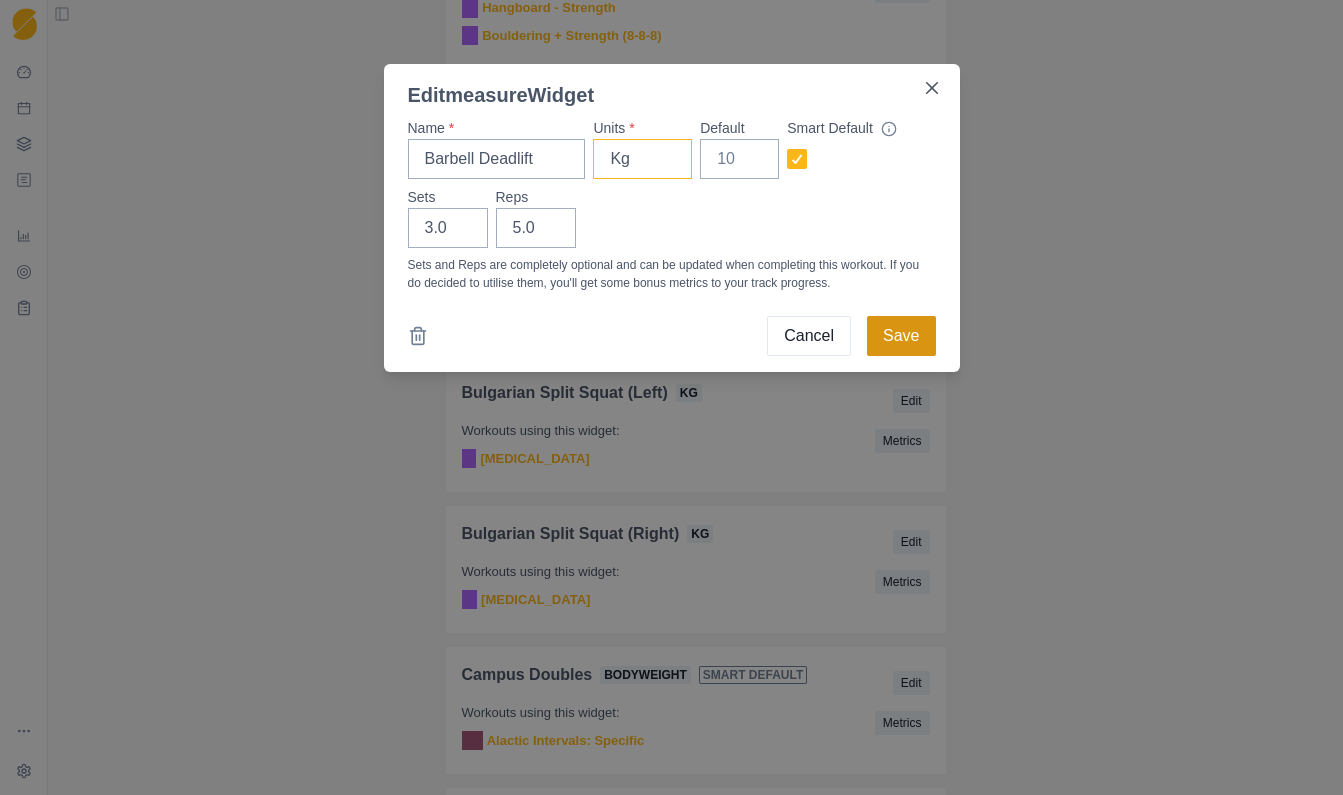 type on "Kg" 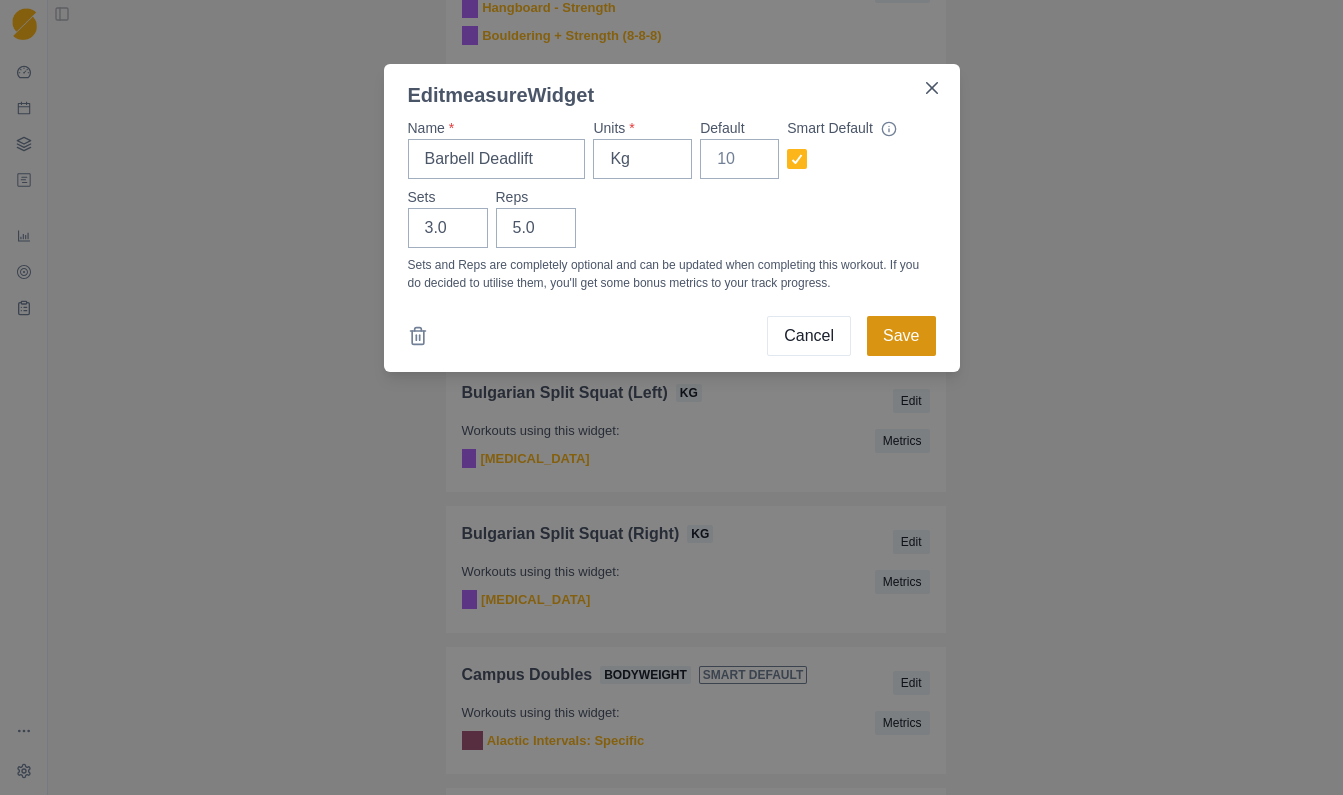 click on "Save" at bounding box center [901, 336] 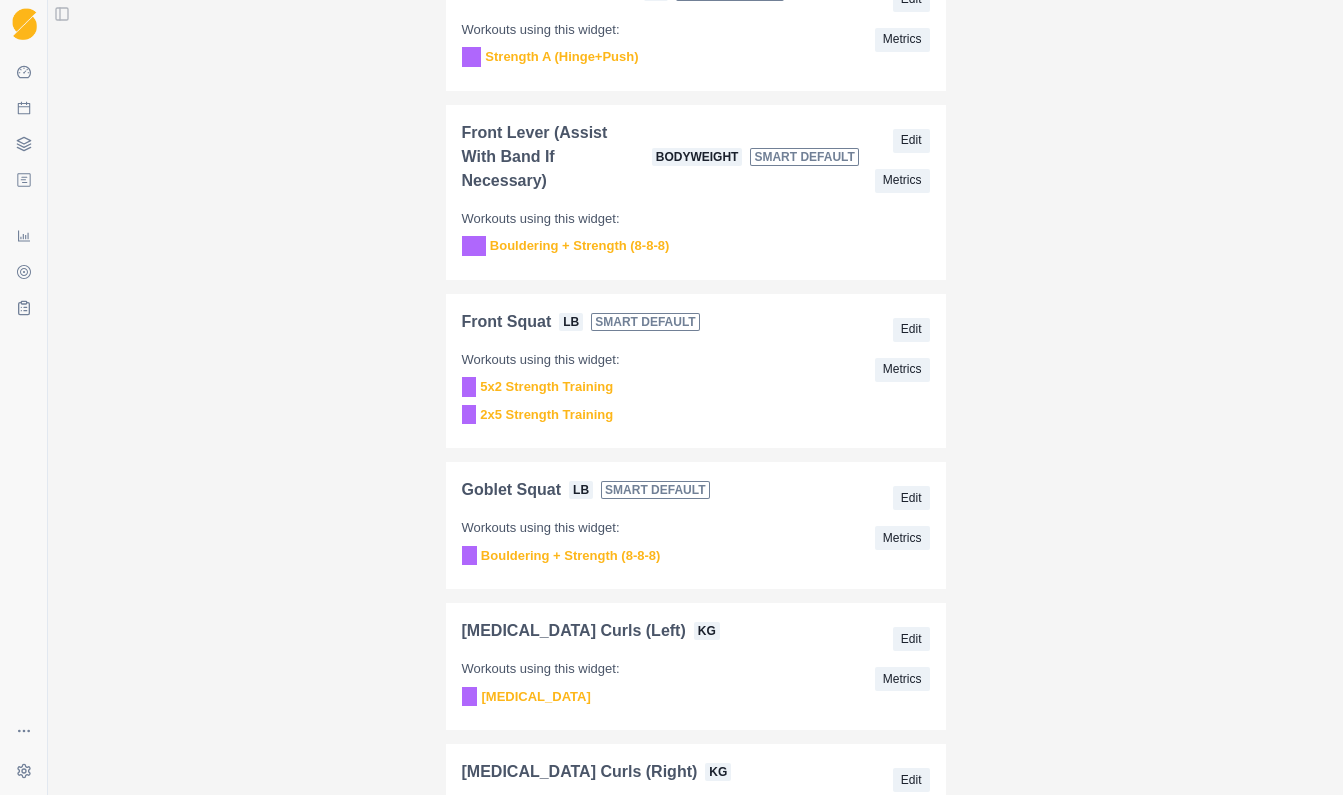 scroll, scrollTop: 3737, scrollLeft: 0, axis: vertical 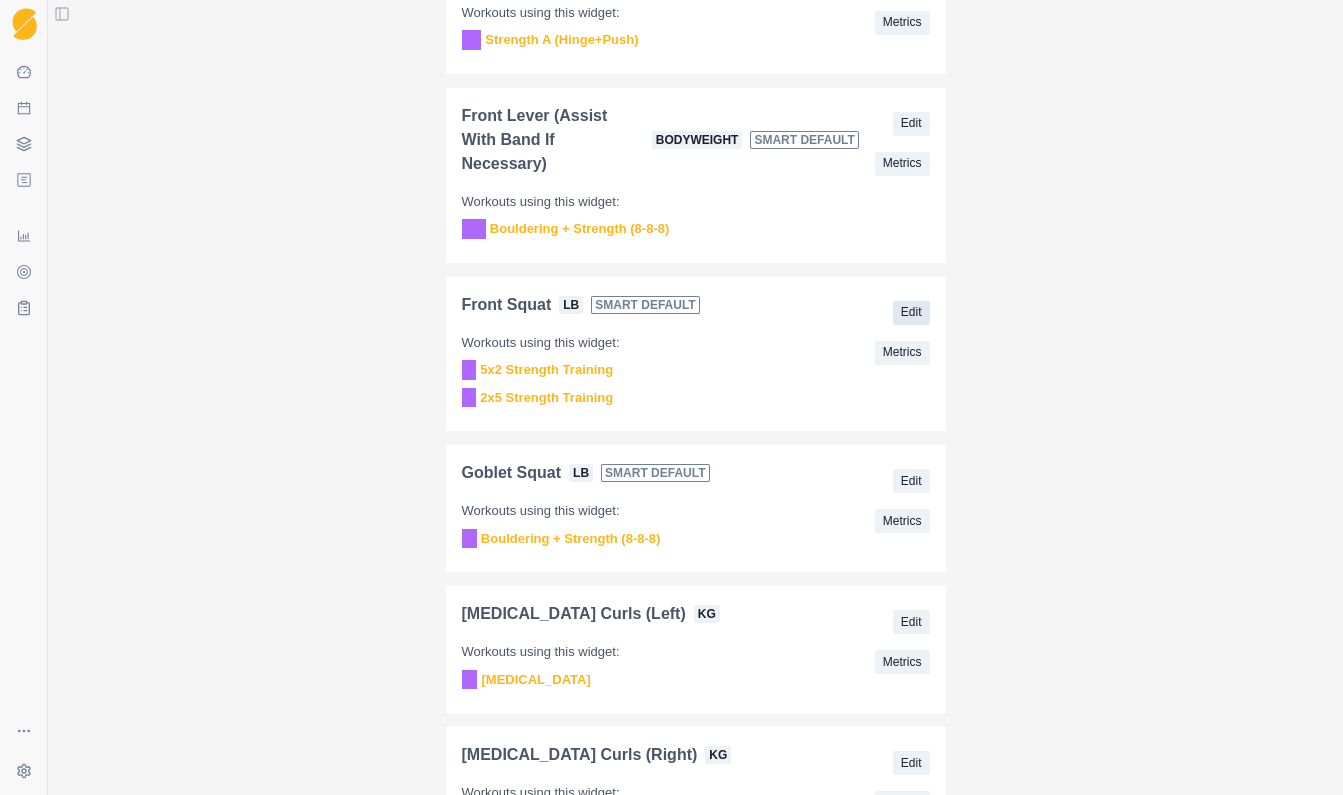 click on "Edit" at bounding box center (911, 313) 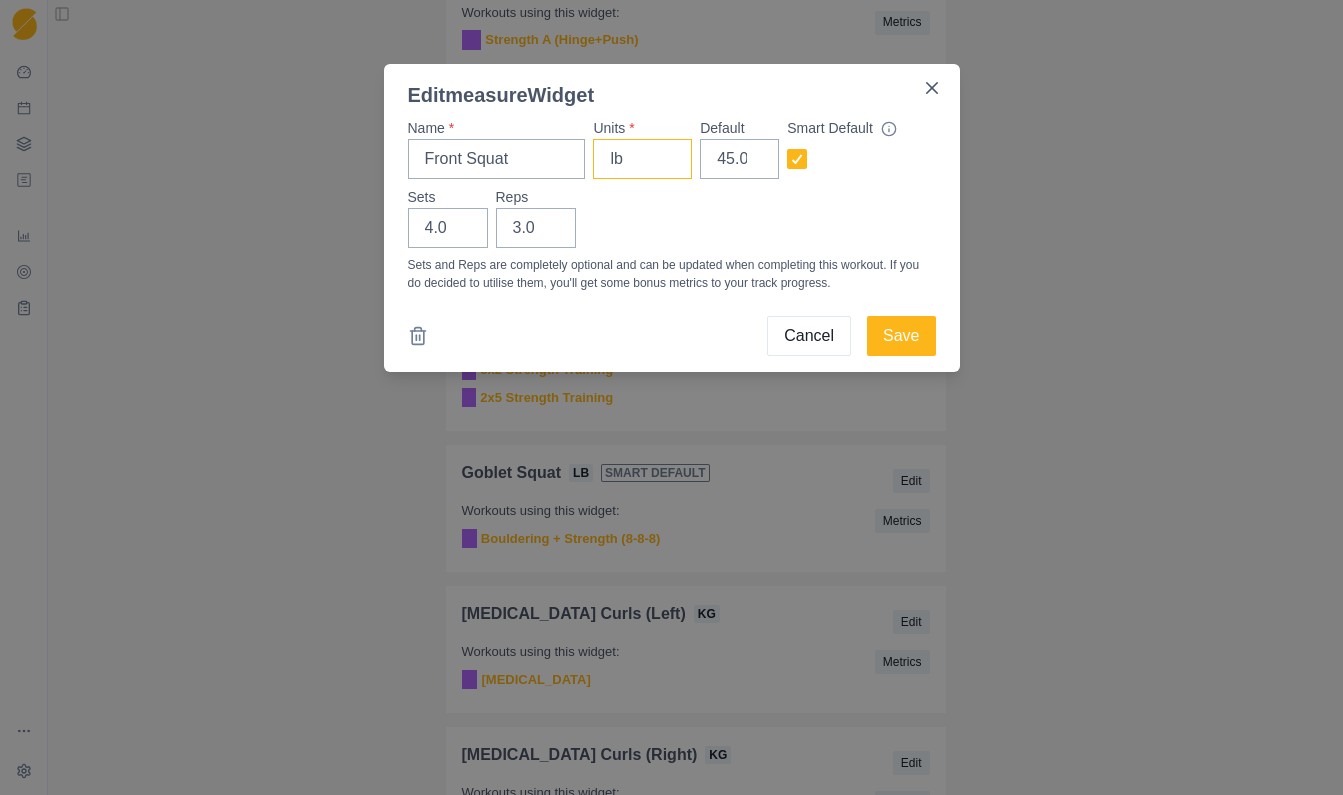 drag, startPoint x: 628, startPoint y: 169, endPoint x: 608, endPoint y: 169, distance: 20 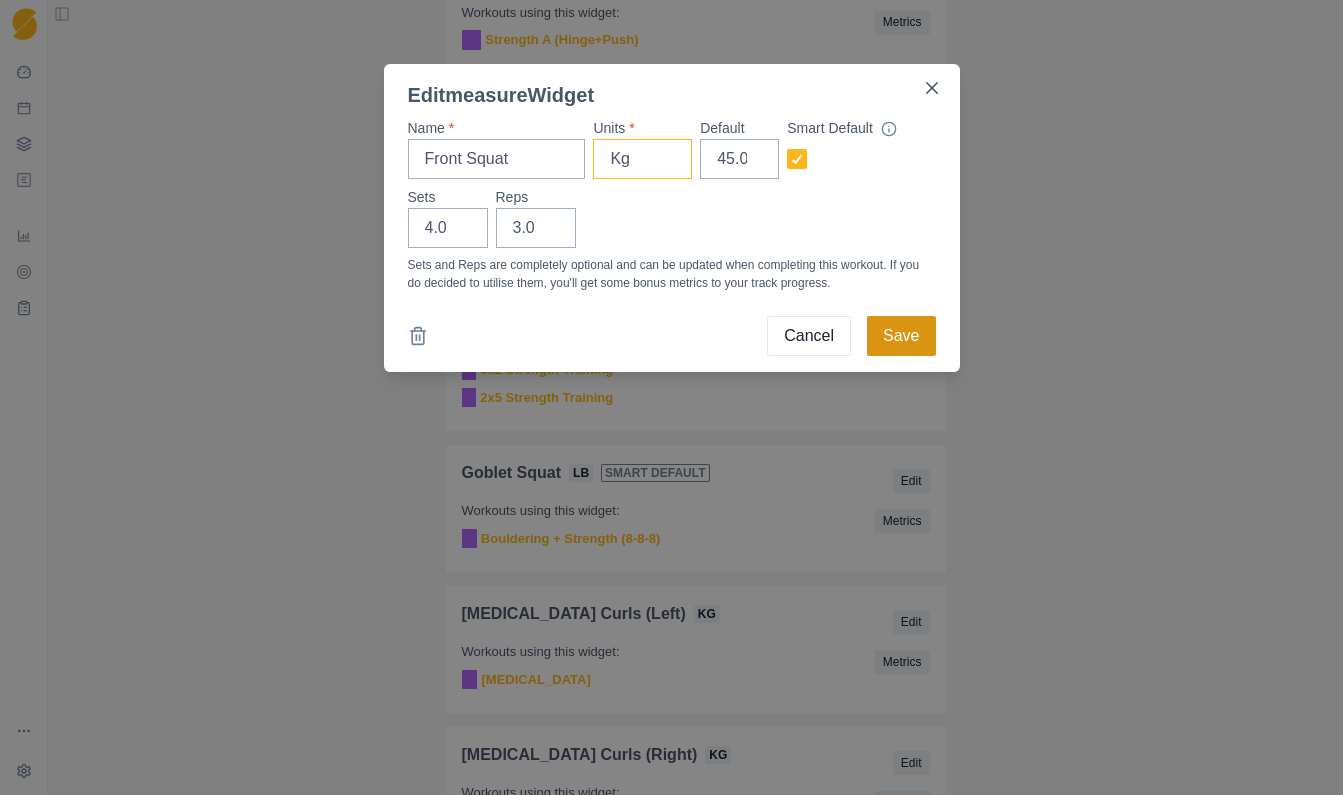 type on "Kg" 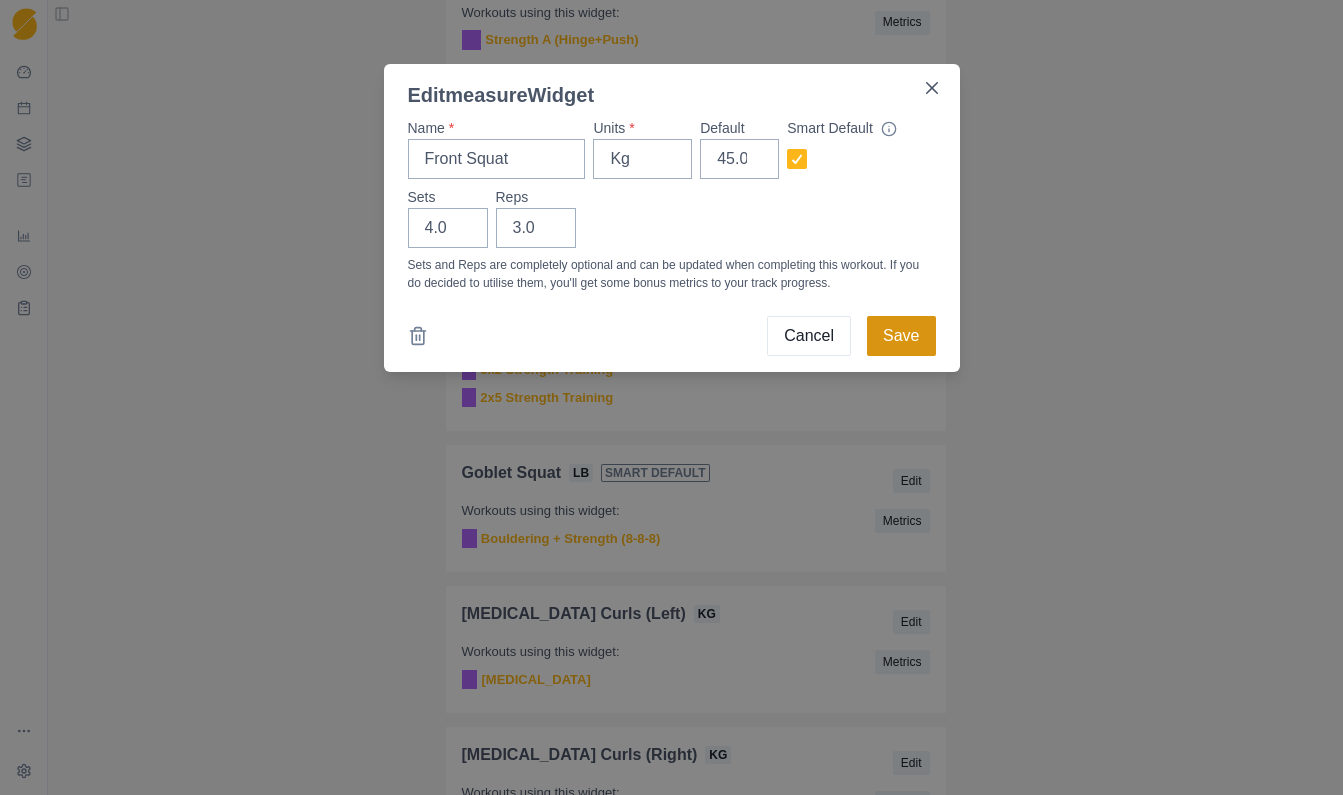click on "Save" at bounding box center (901, 336) 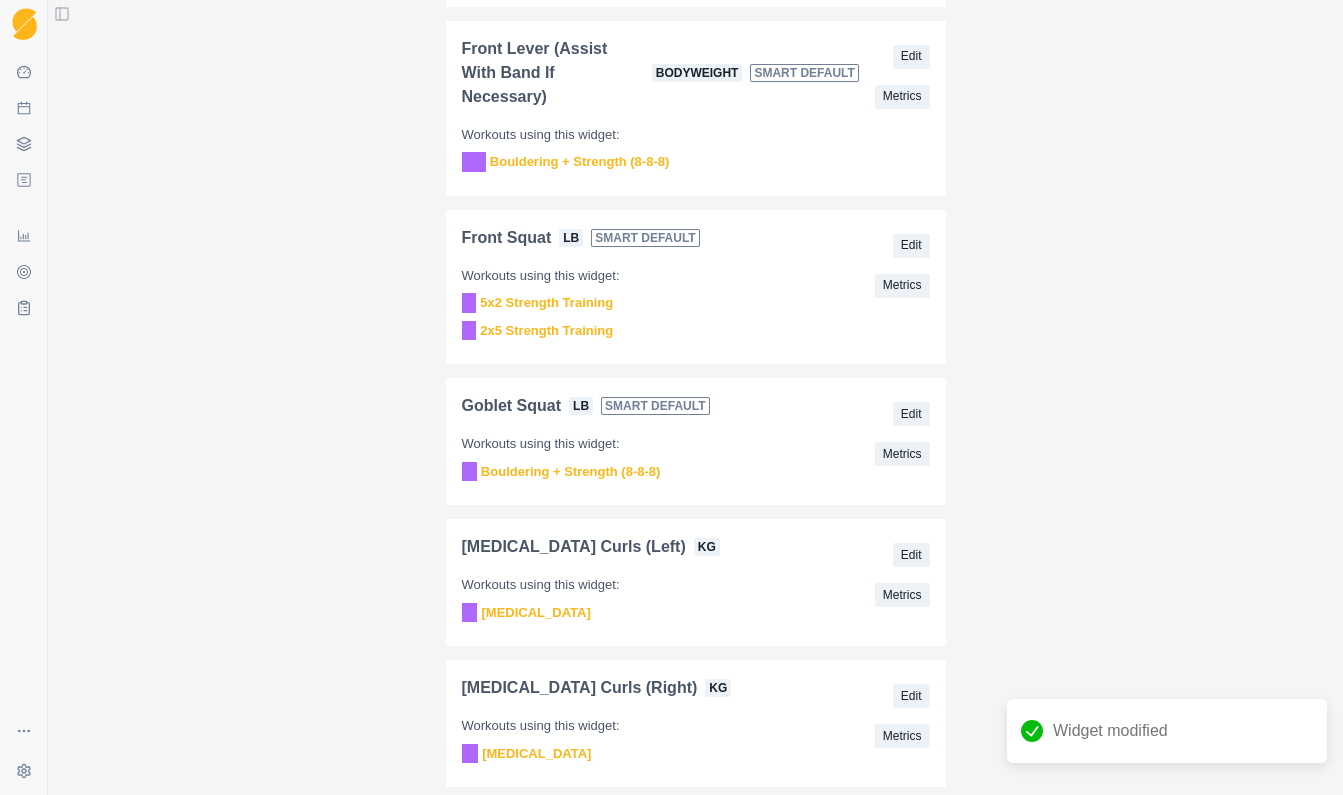 scroll, scrollTop: 3805, scrollLeft: 0, axis: vertical 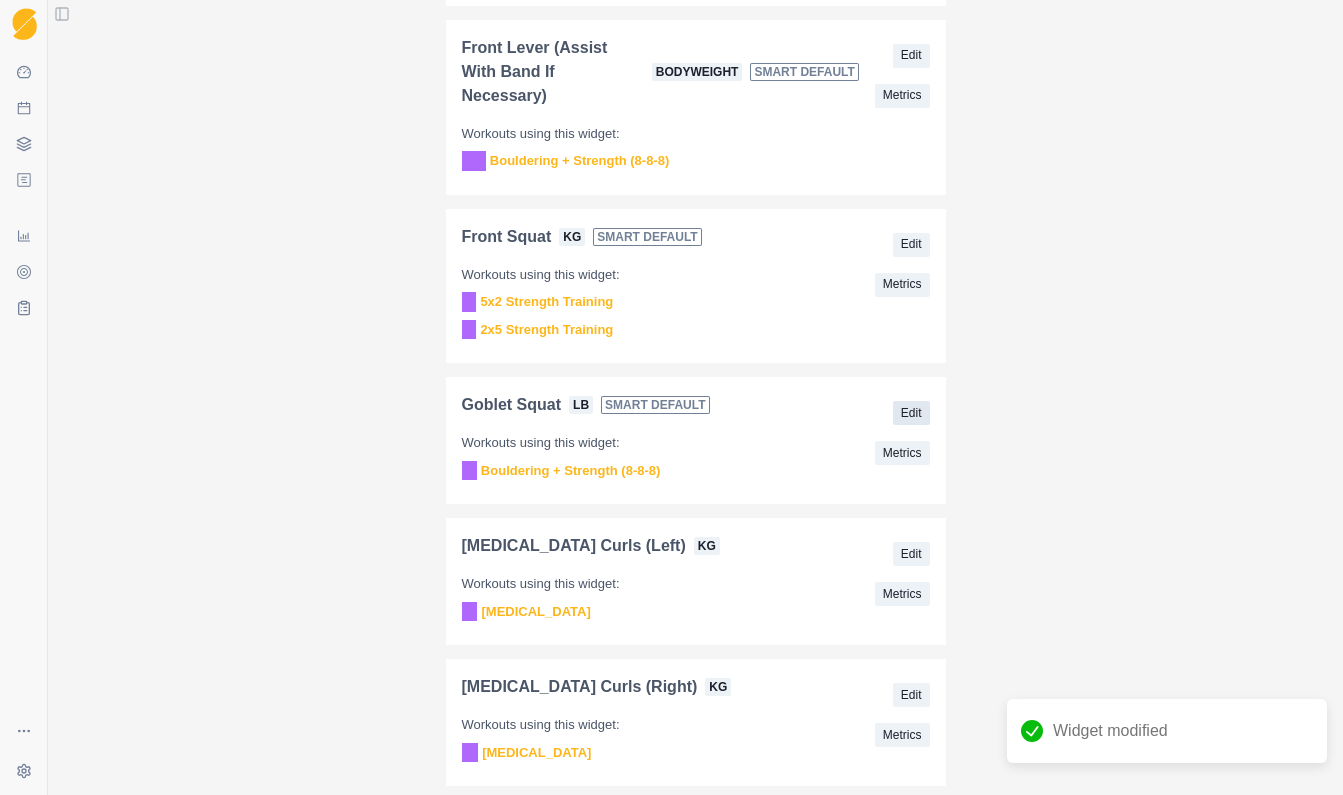 click on "Edit" at bounding box center [911, 413] 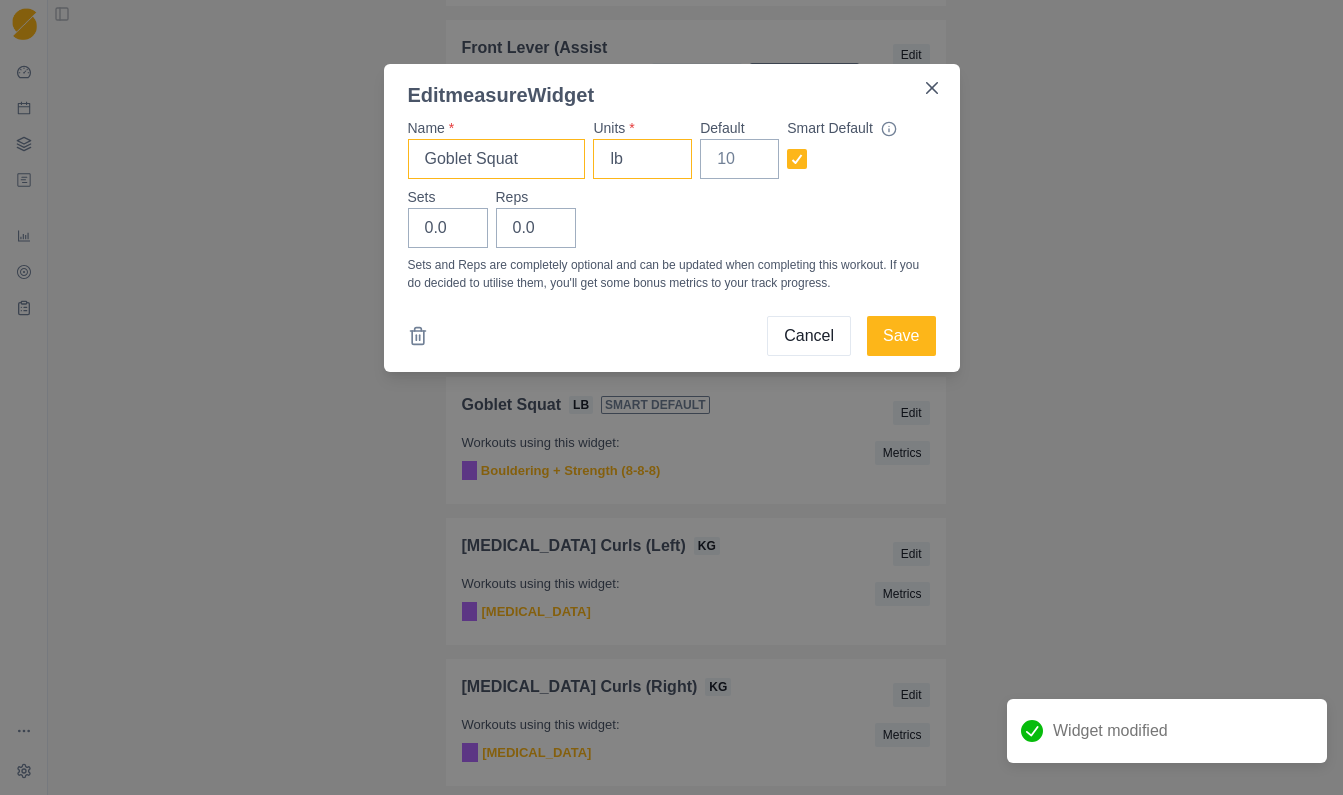 click on "Name * Goblet Squat Units * lb Default Smart Default" at bounding box center (672, 148) 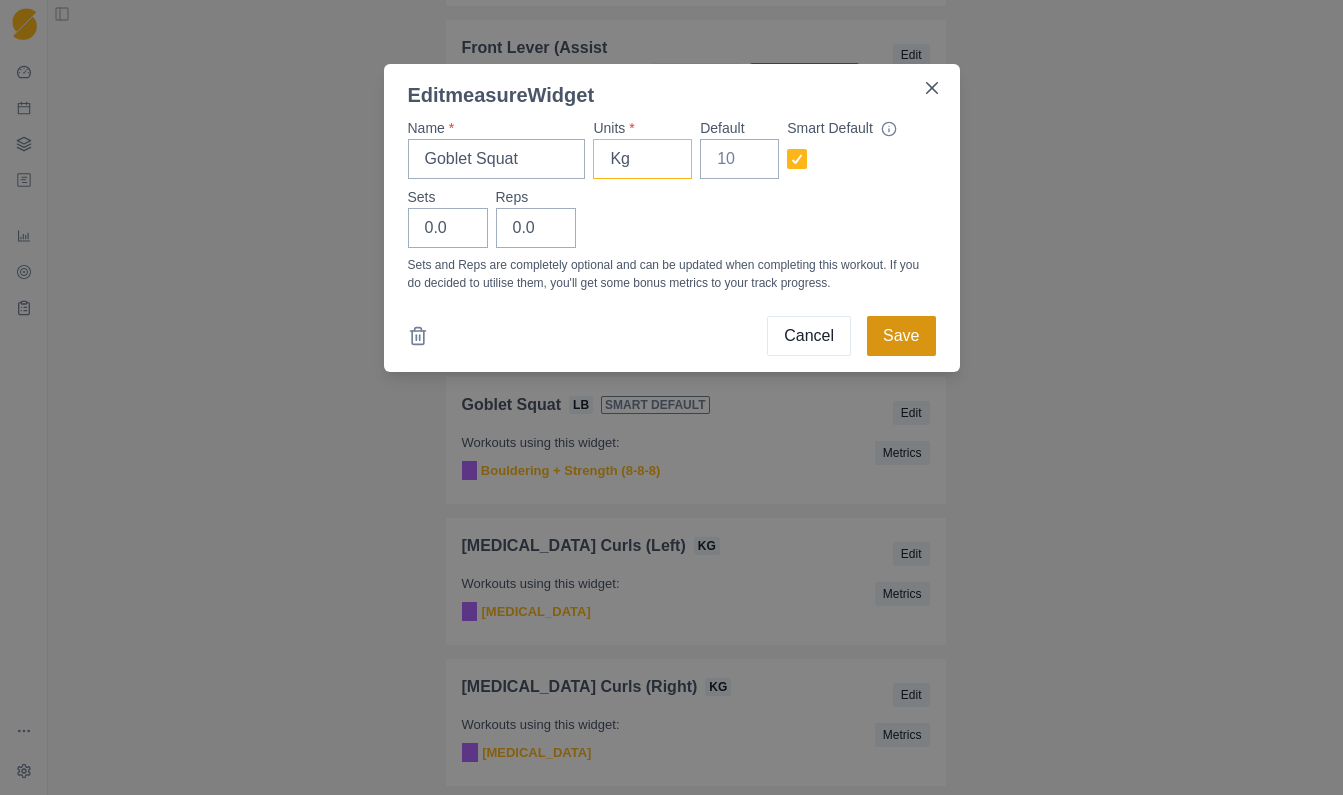 type on "Kg" 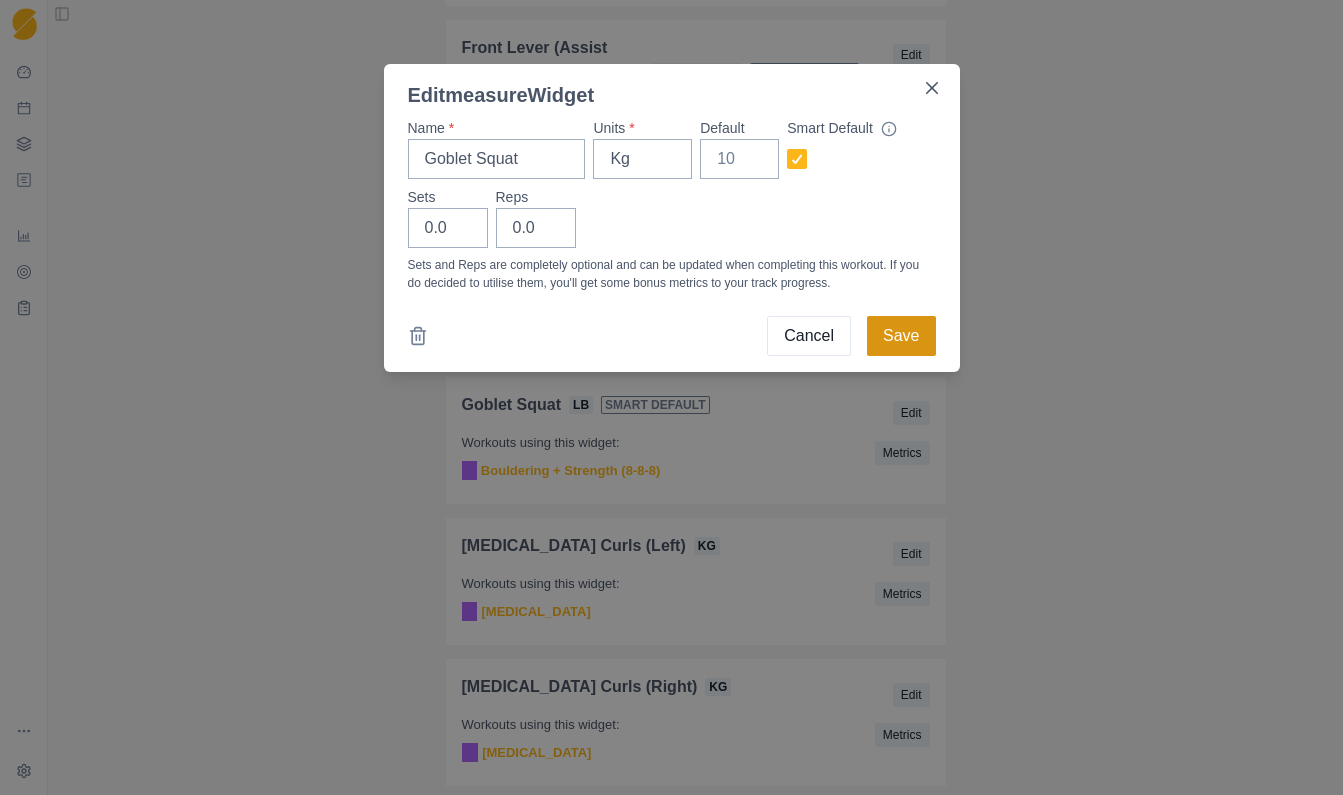 click on "Save" at bounding box center [901, 336] 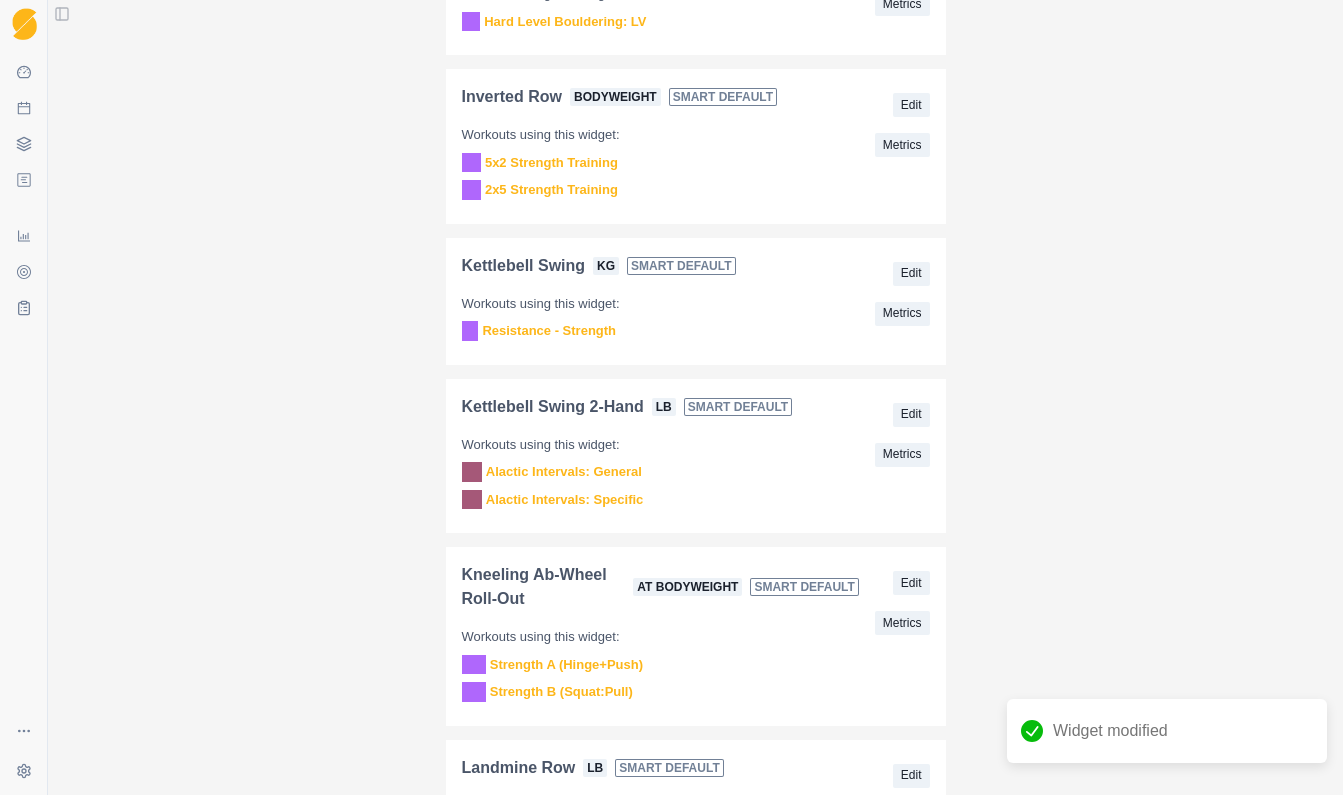 scroll, scrollTop: 4820, scrollLeft: 0, axis: vertical 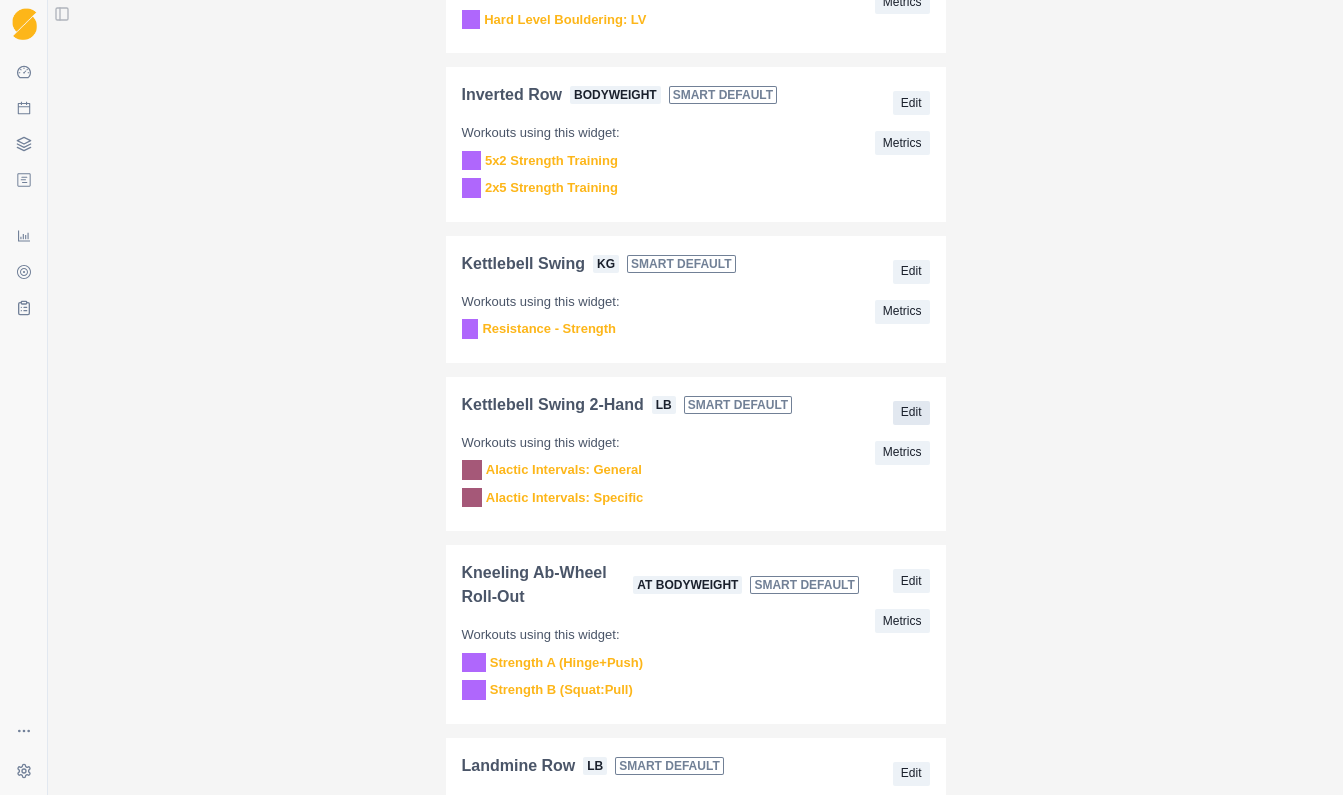 click on "Edit" at bounding box center (911, 413) 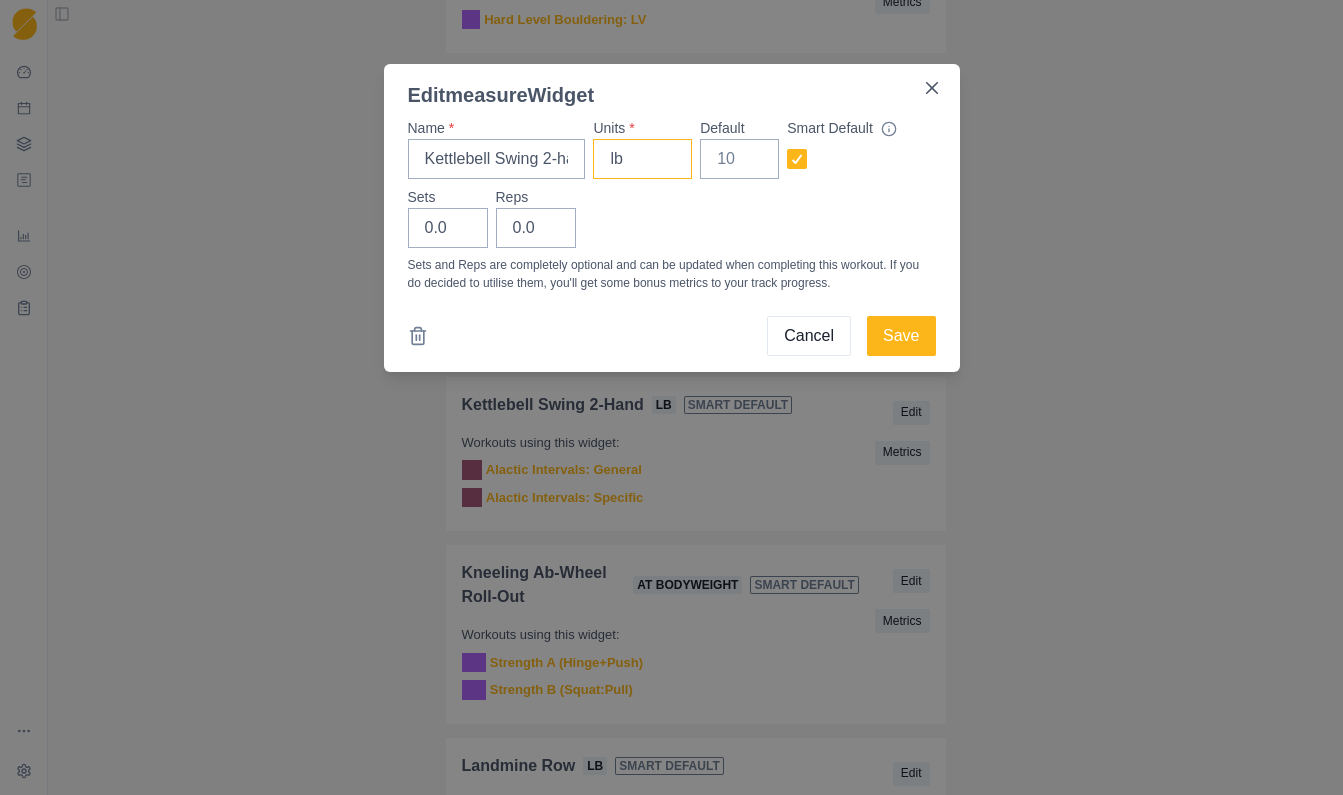 drag, startPoint x: 640, startPoint y: 156, endPoint x: 593, endPoint y: 156, distance: 47 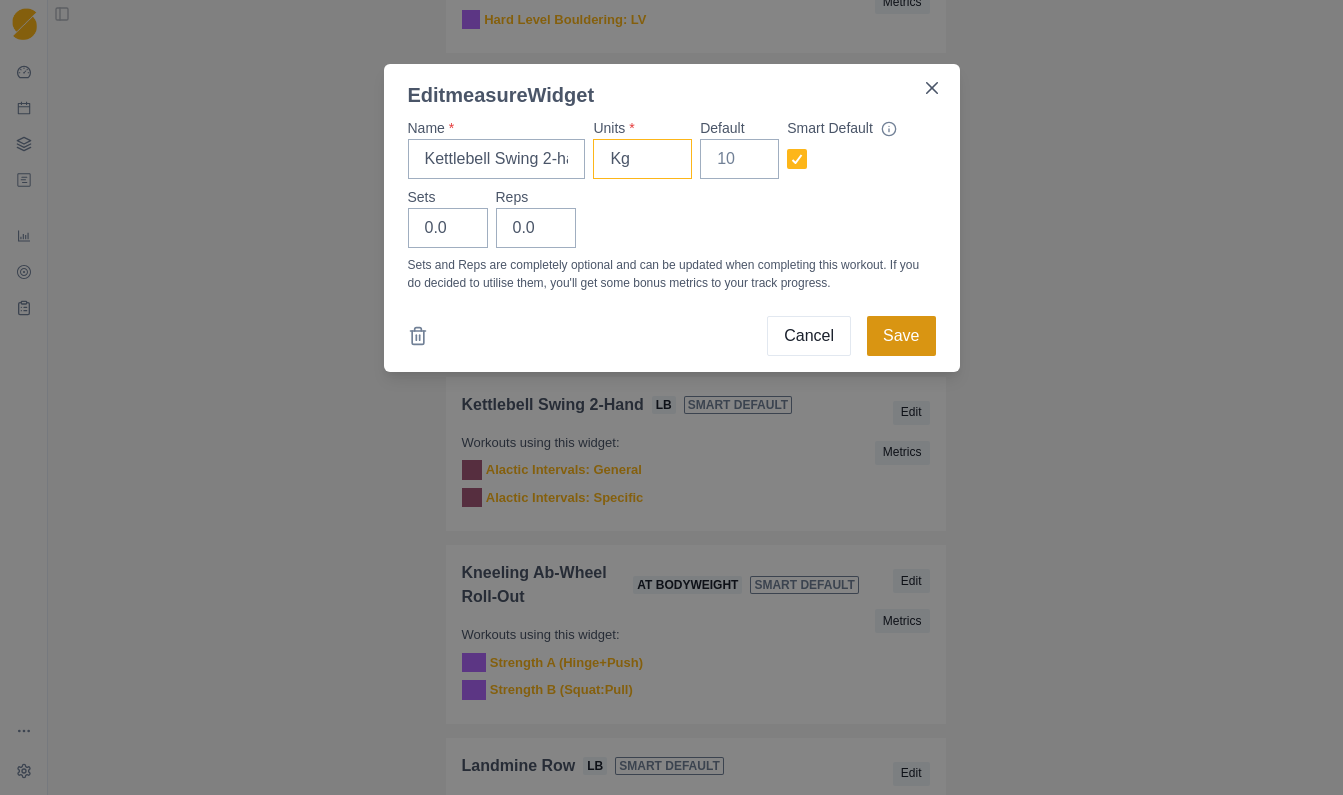 type on "Kg" 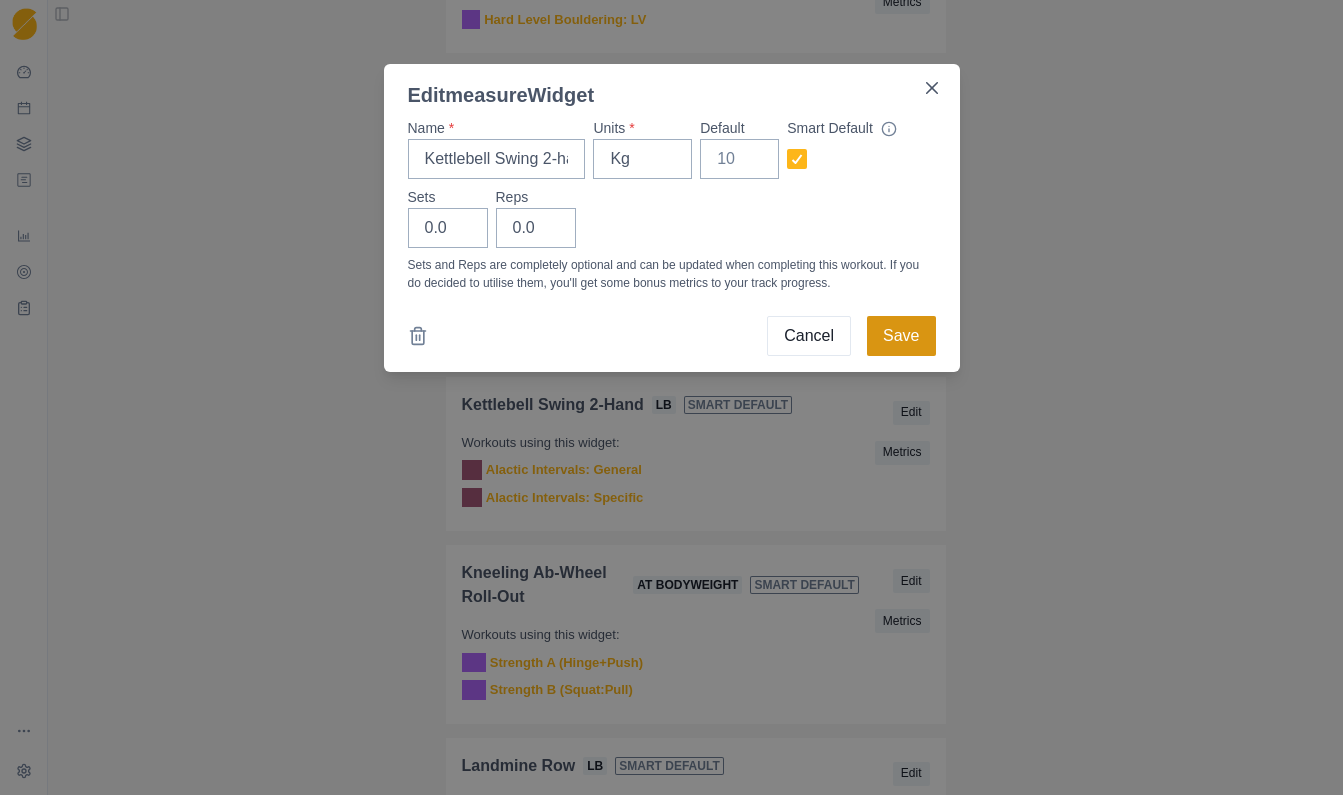 click on "Save" at bounding box center [901, 336] 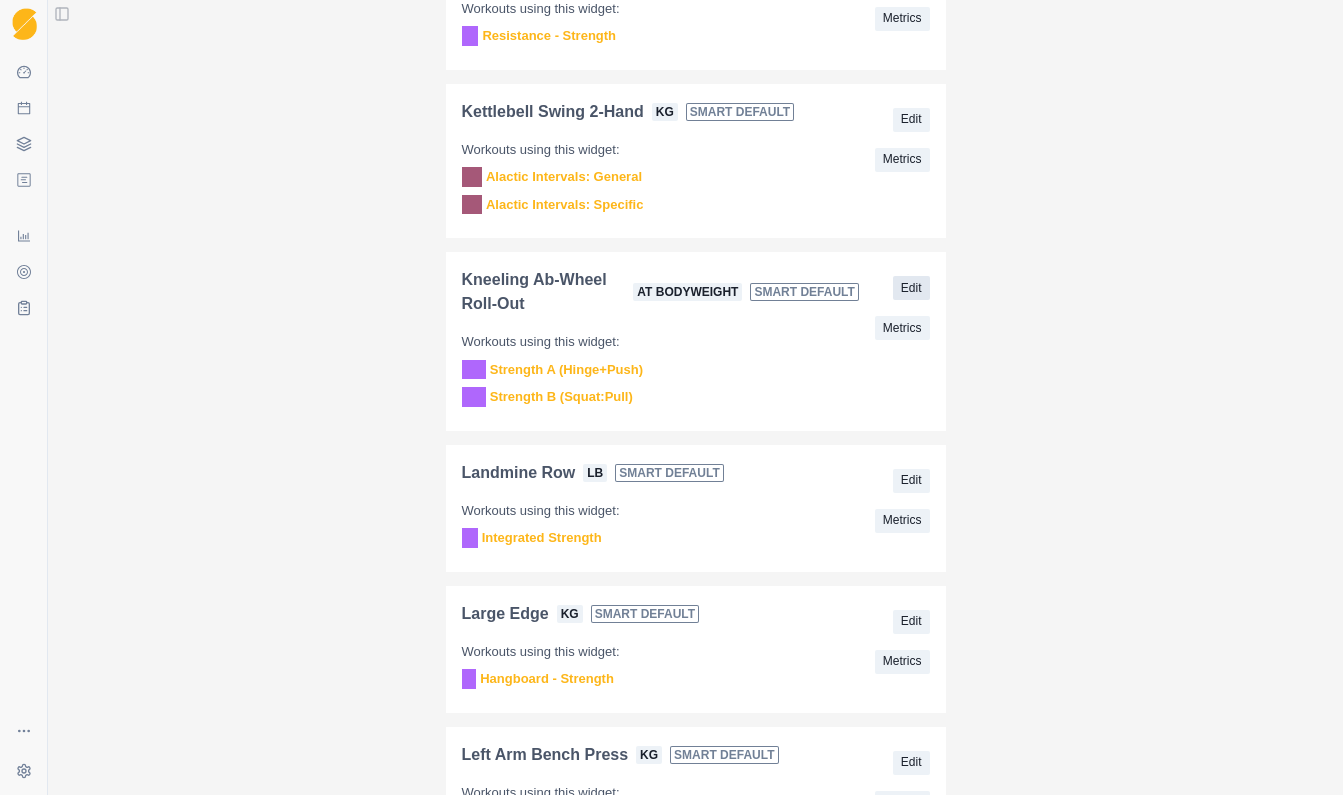 scroll, scrollTop: 5114, scrollLeft: 0, axis: vertical 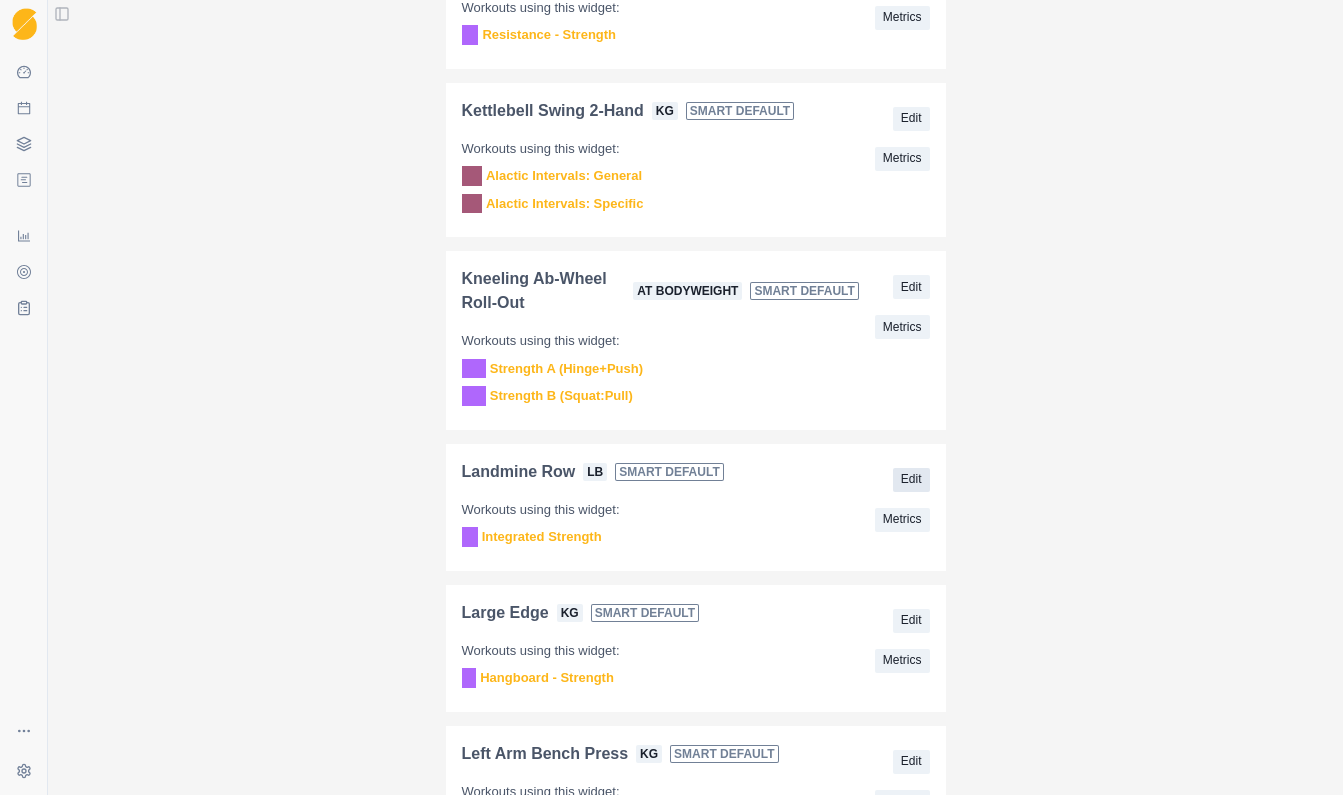 click on "Edit" at bounding box center [911, 480] 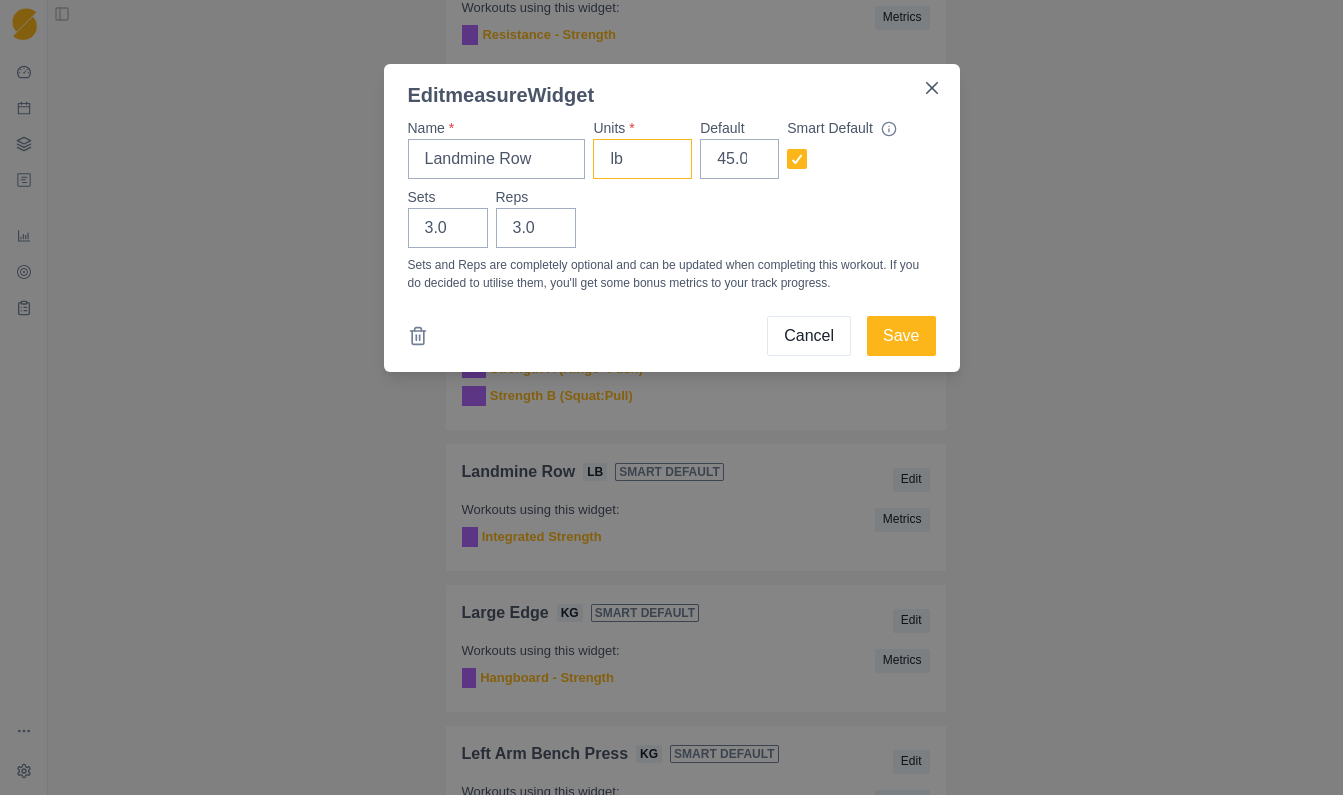 drag, startPoint x: 625, startPoint y: 159, endPoint x: 593, endPoint y: 158, distance: 32.01562 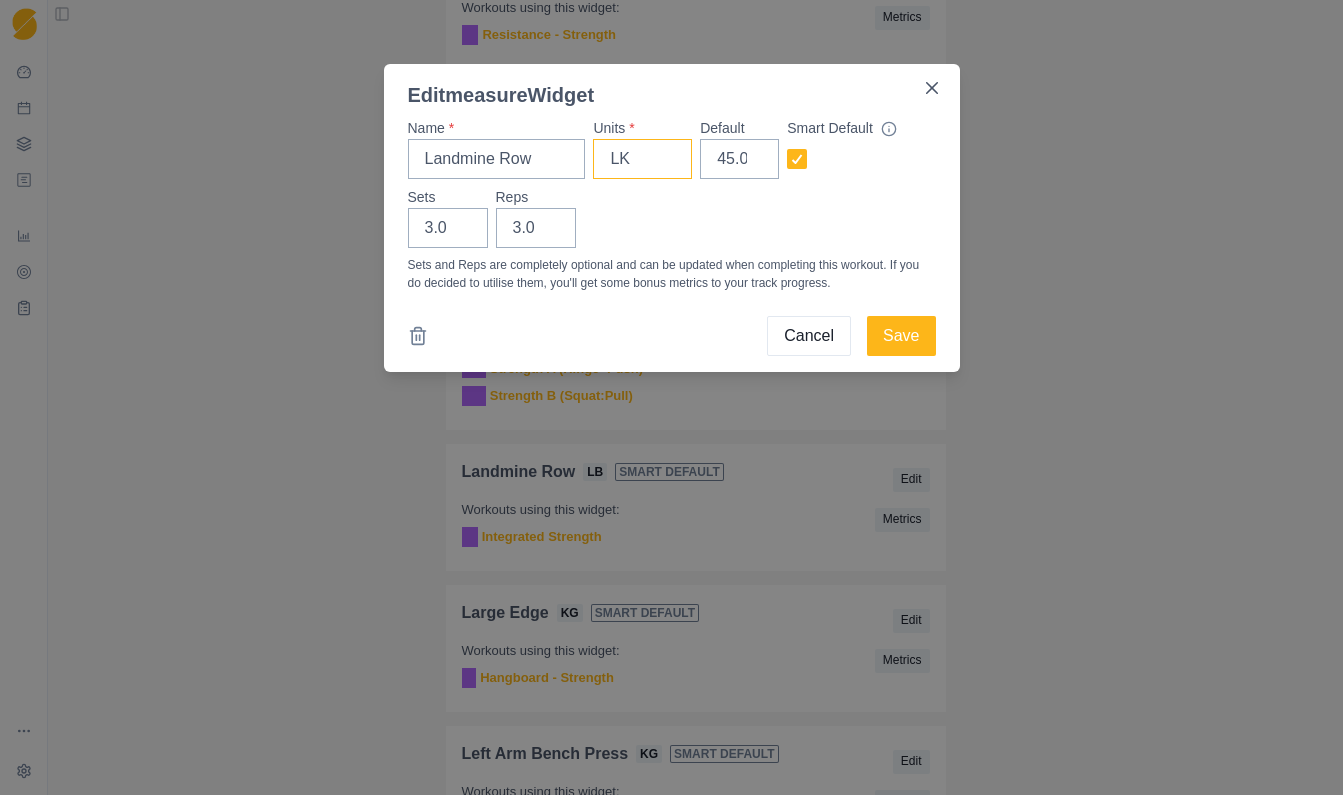 type on "L" 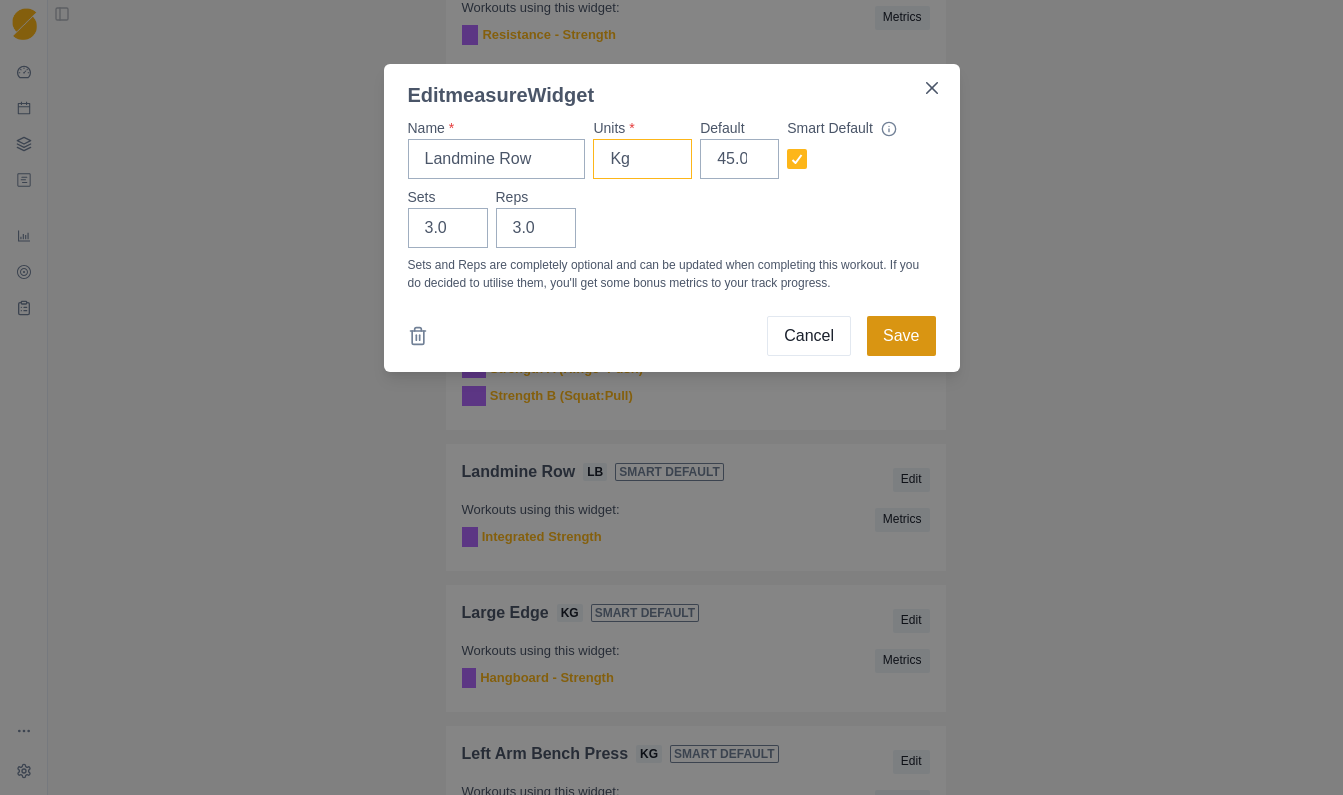 type on "Kg" 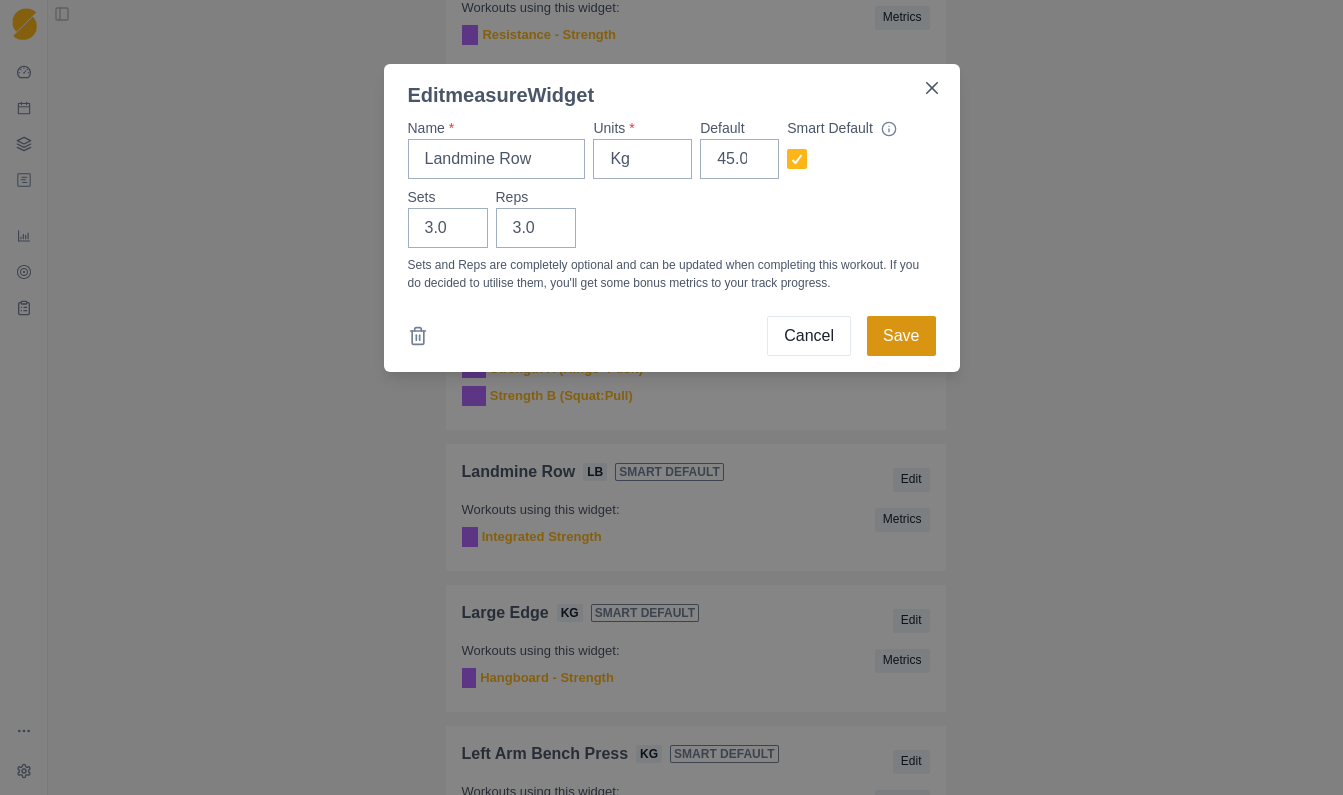 click on "Save" at bounding box center [901, 336] 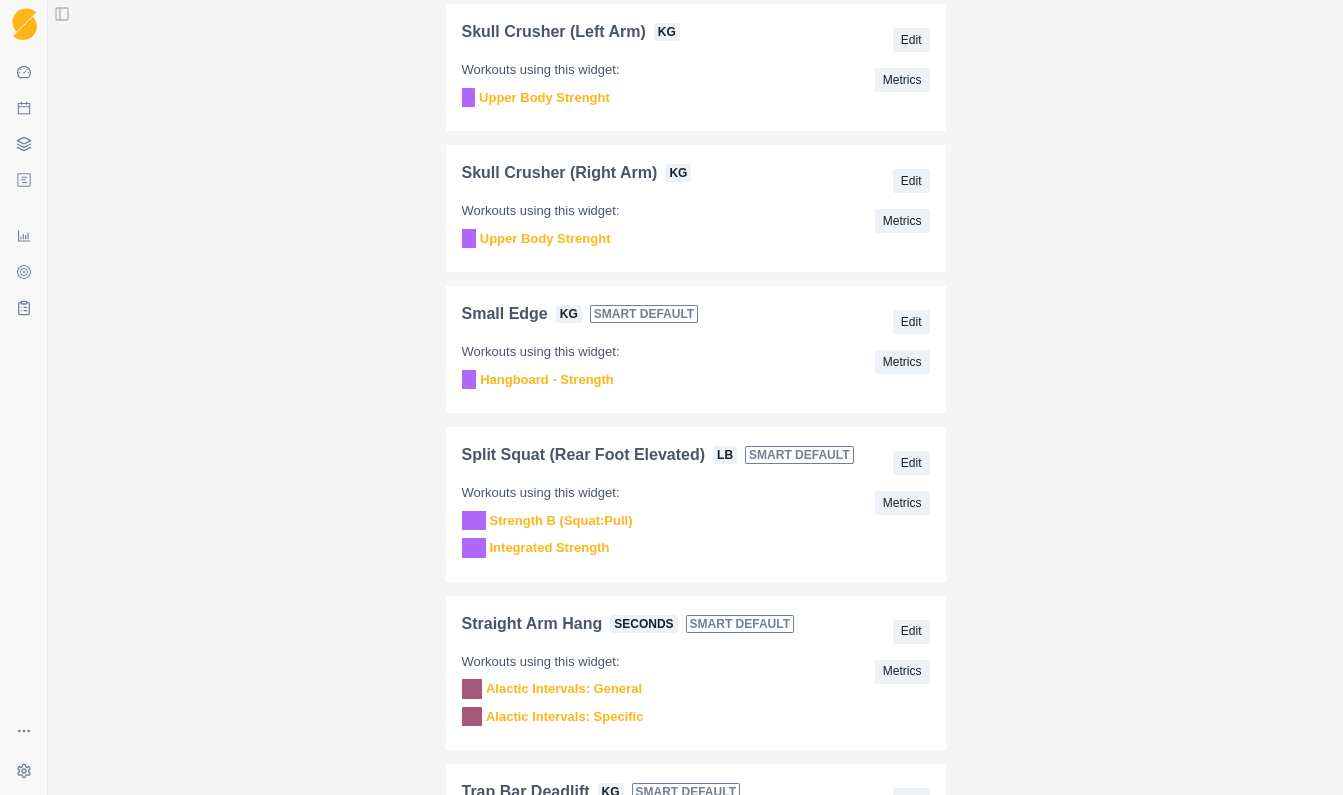 scroll, scrollTop: 7486, scrollLeft: 0, axis: vertical 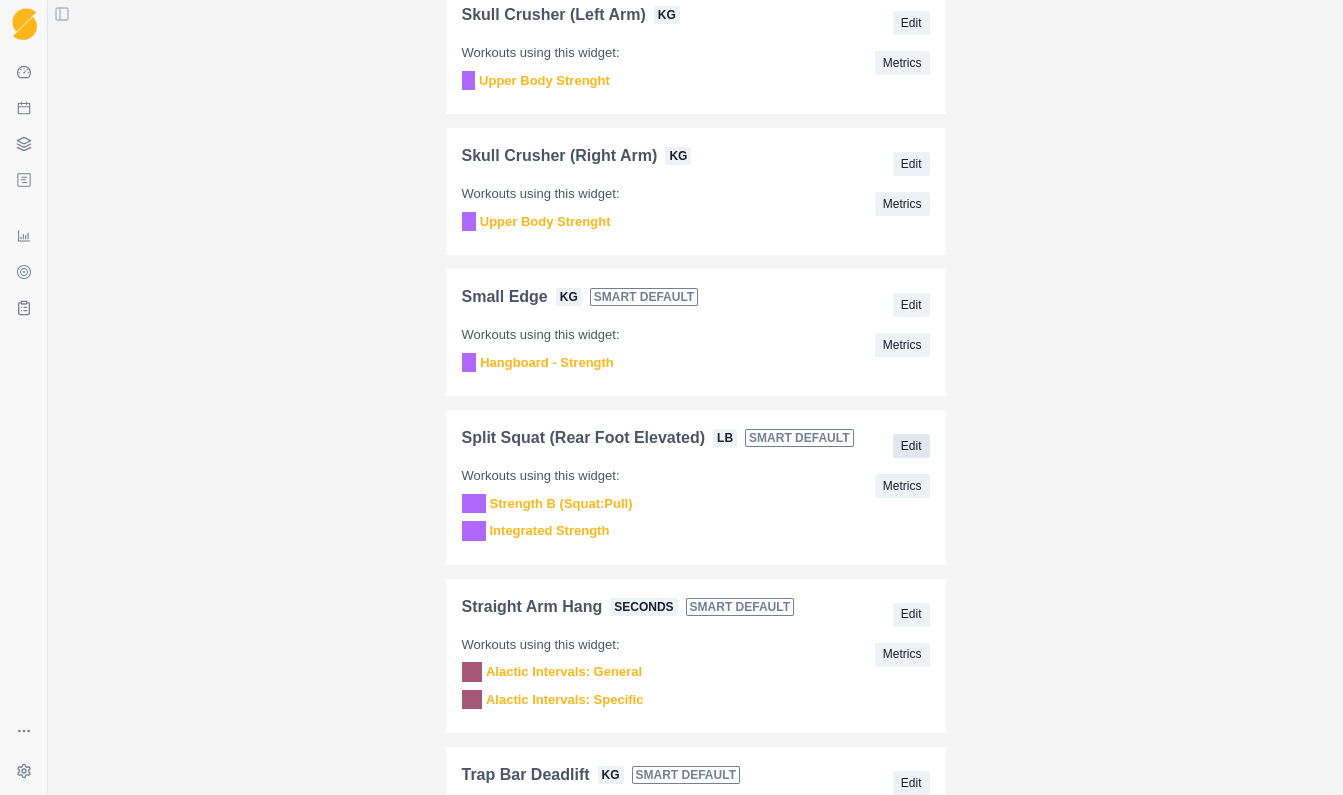 click on "Edit" at bounding box center (911, 446) 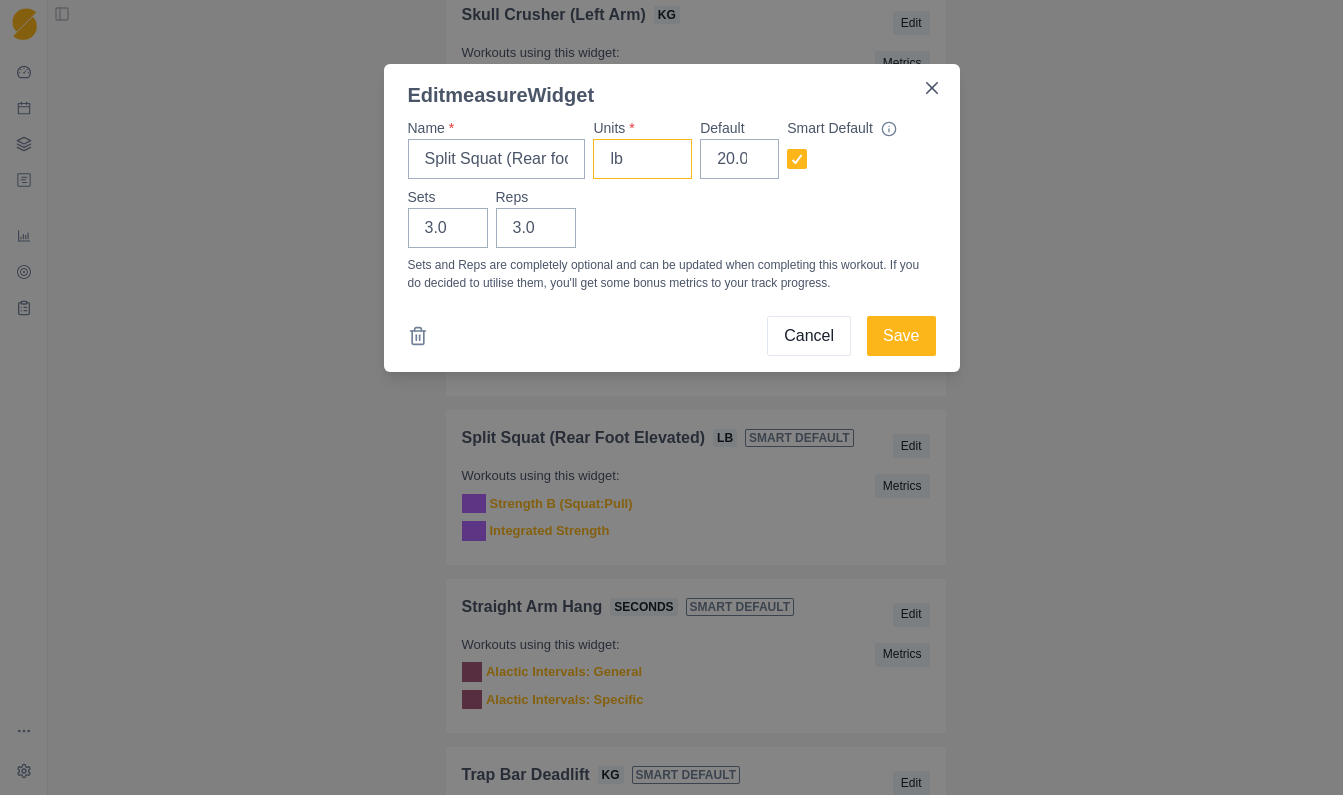 drag, startPoint x: 637, startPoint y: 162, endPoint x: 607, endPoint y: 161, distance: 30.016663 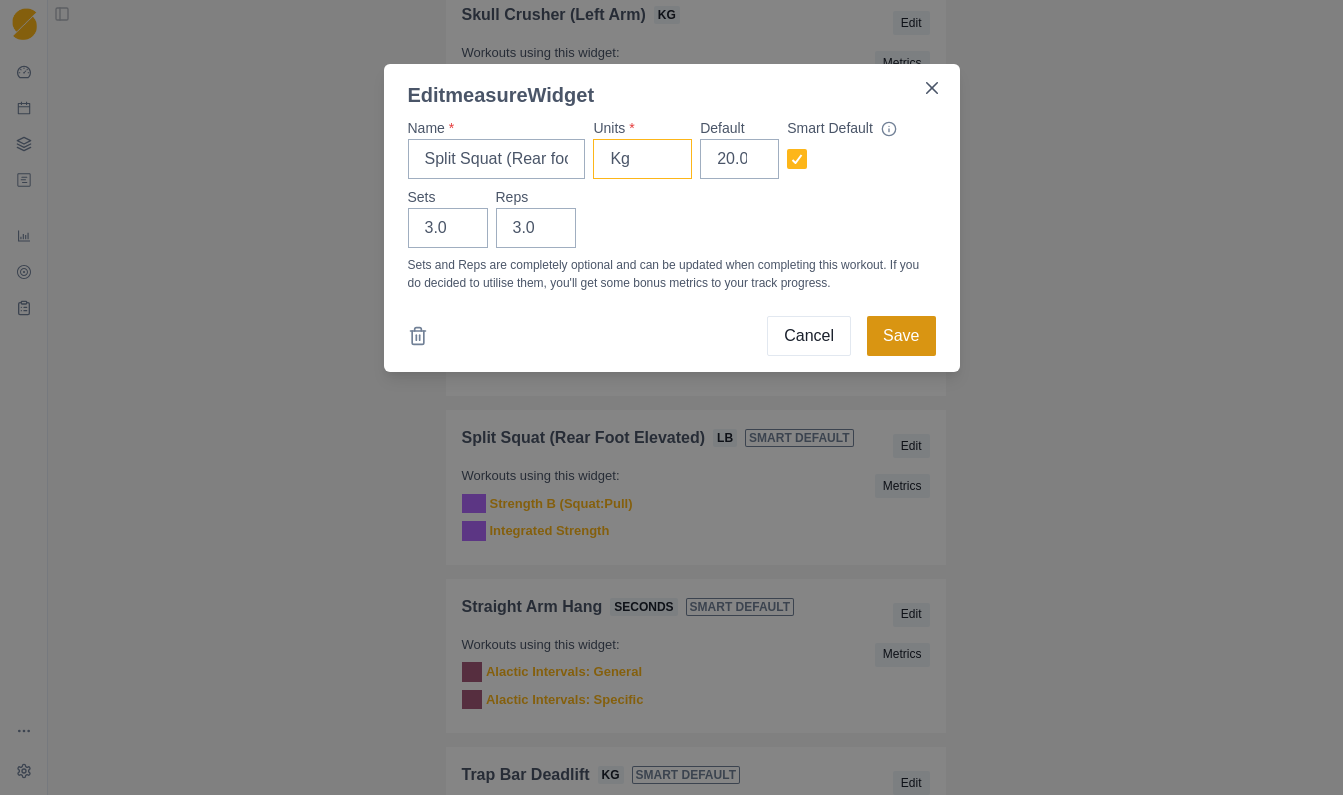 type on "Kg" 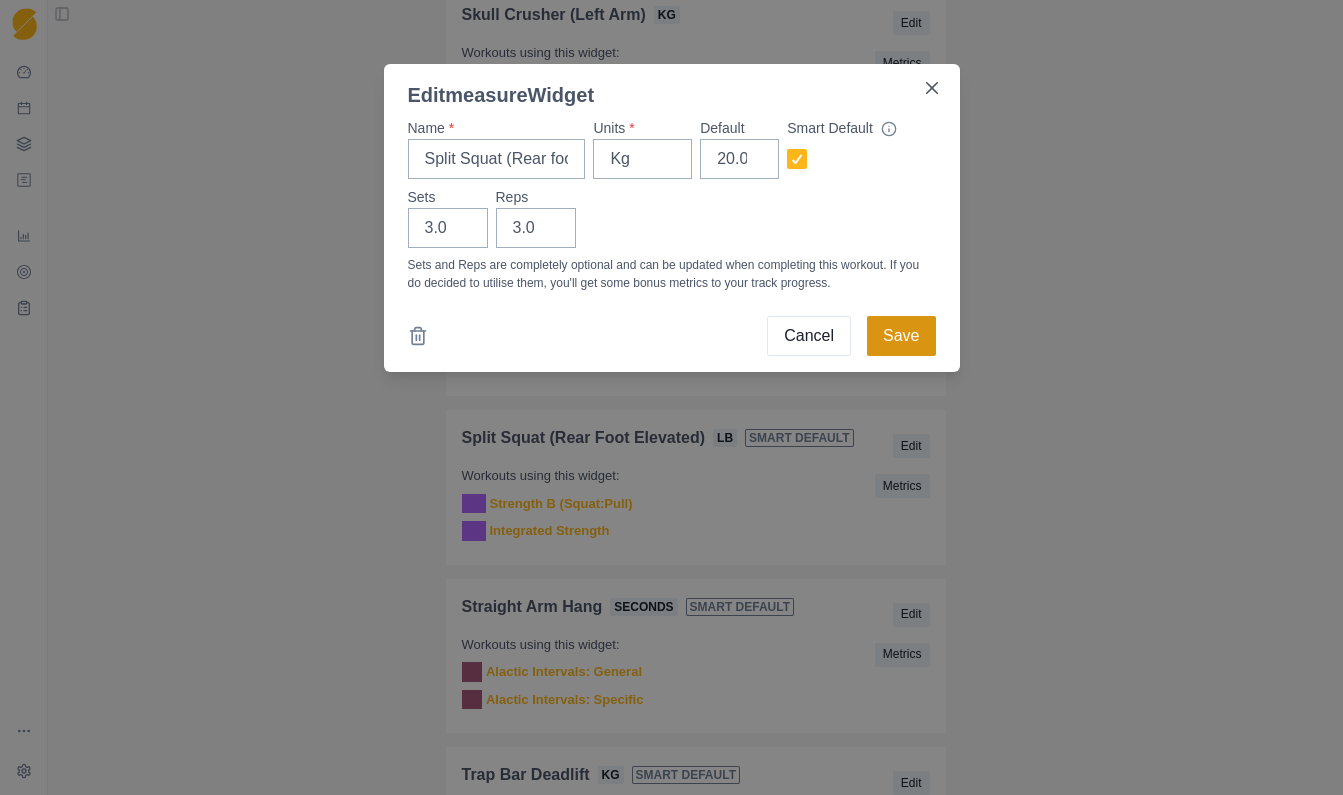 click on "Save" at bounding box center (901, 336) 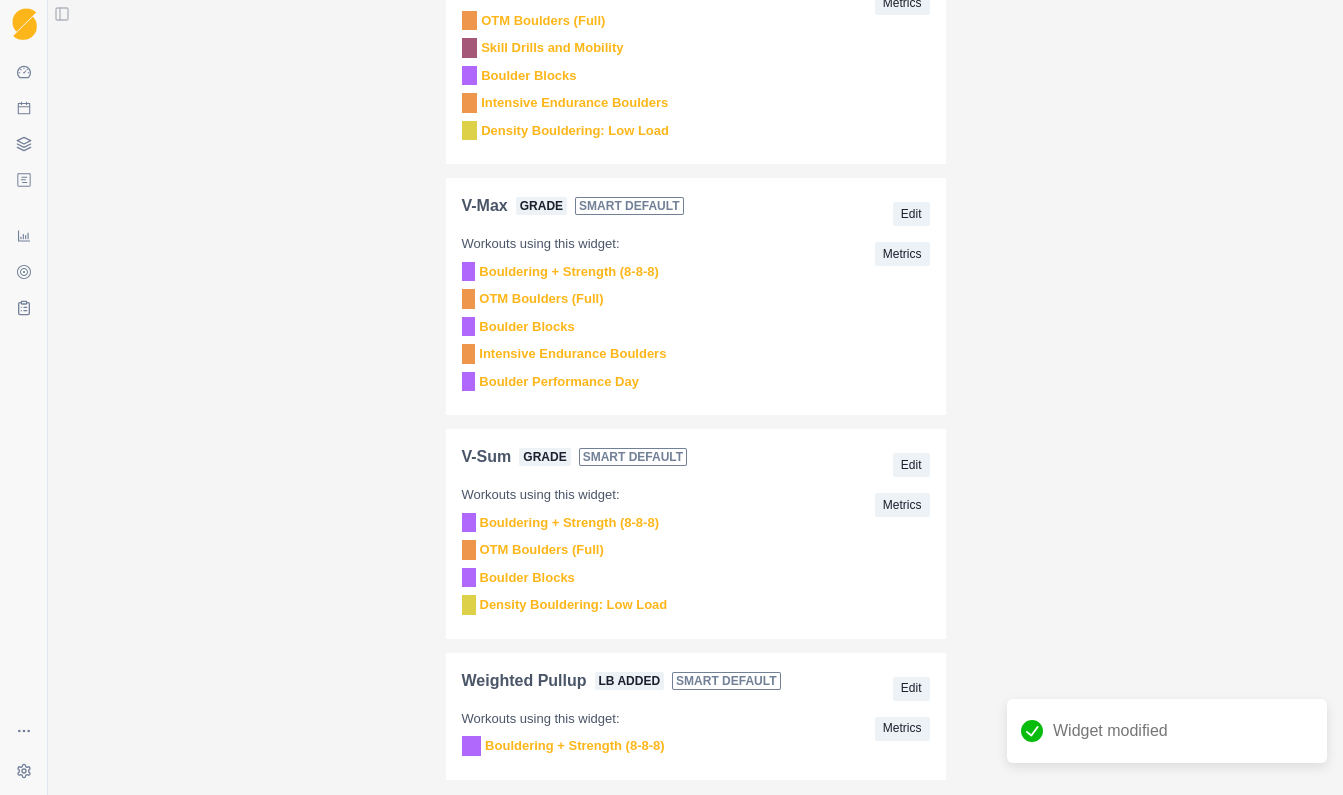 scroll, scrollTop: 8442, scrollLeft: 0, axis: vertical 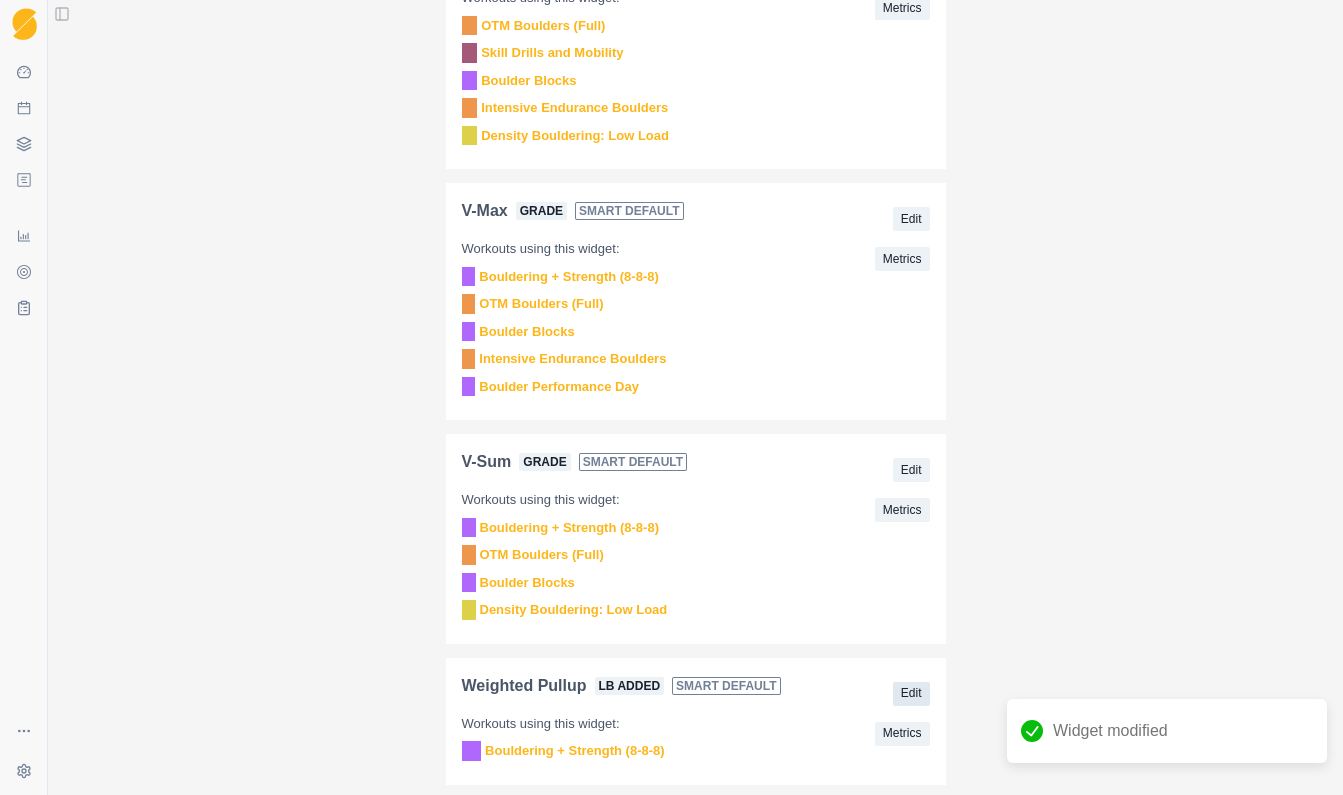 click on "Edit" at bounding box center (911, 694) 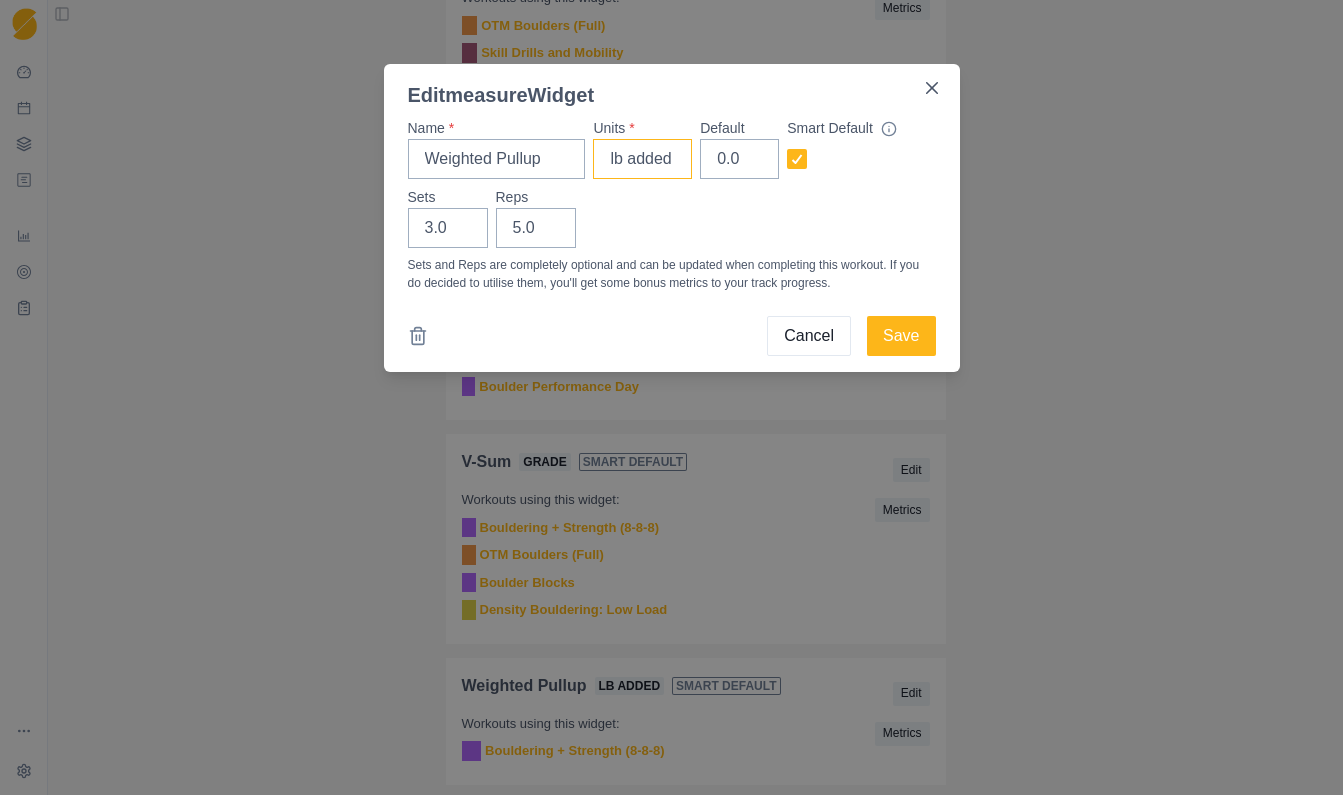 drag, startPoint x: 624, startPoint y: 167, endPoint x: 588, endPoint y: 164, distance: 36.124783 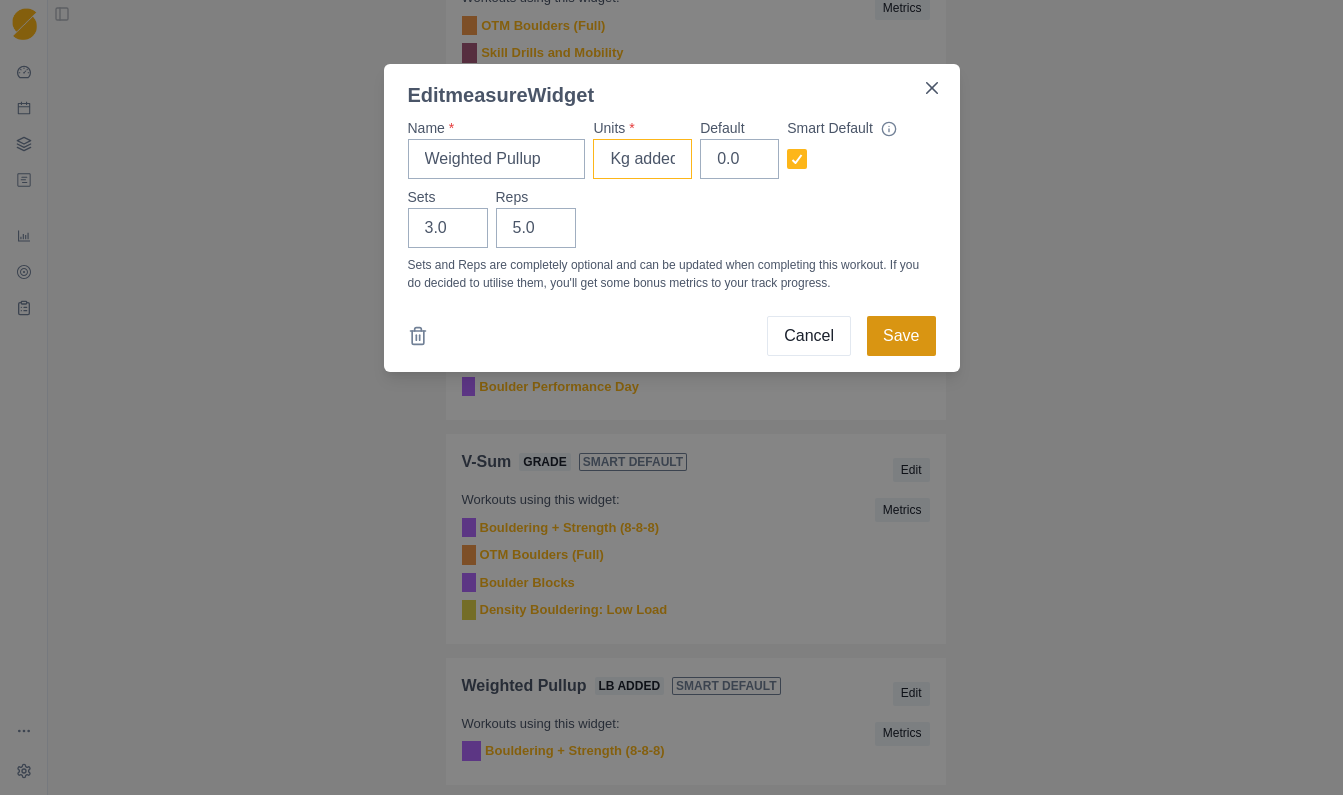 type on "Kg added" 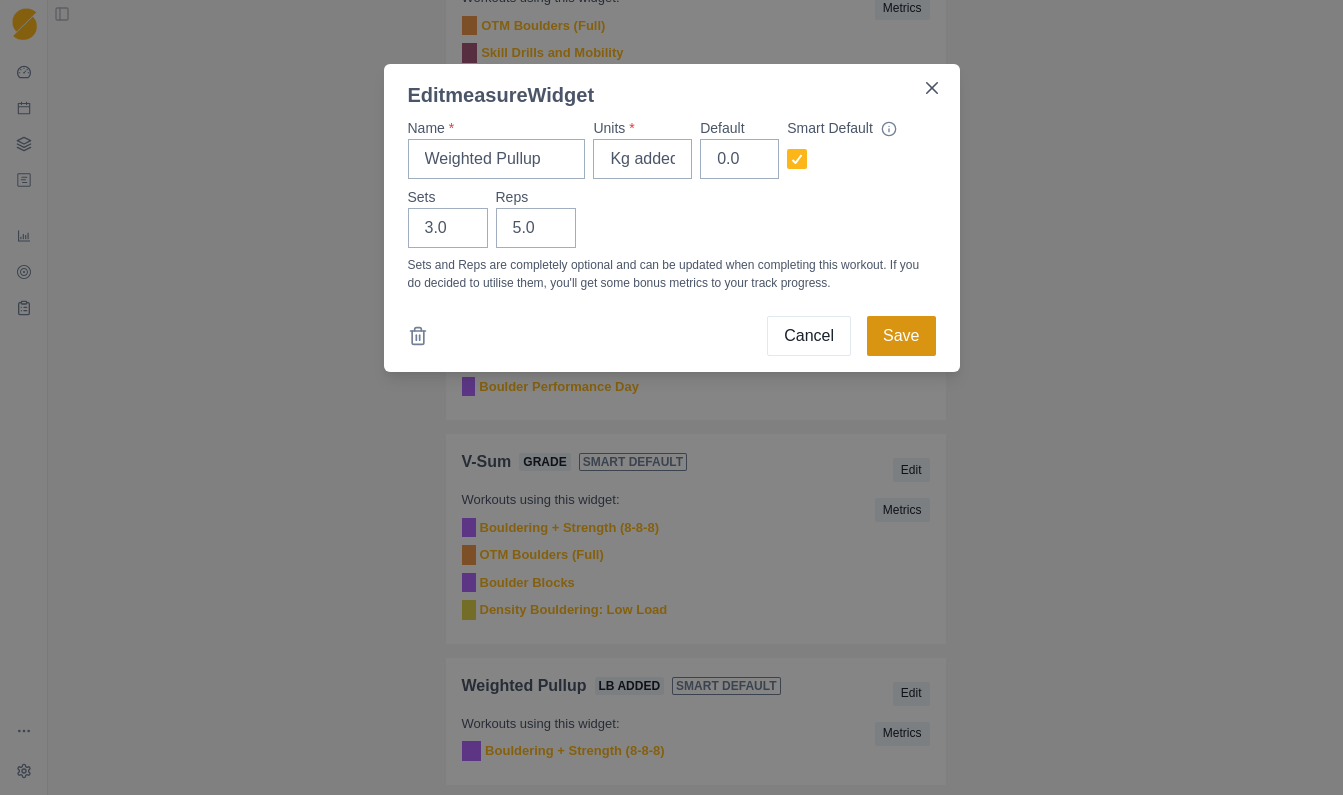 click on "Save" at bounding box center (901, 336) 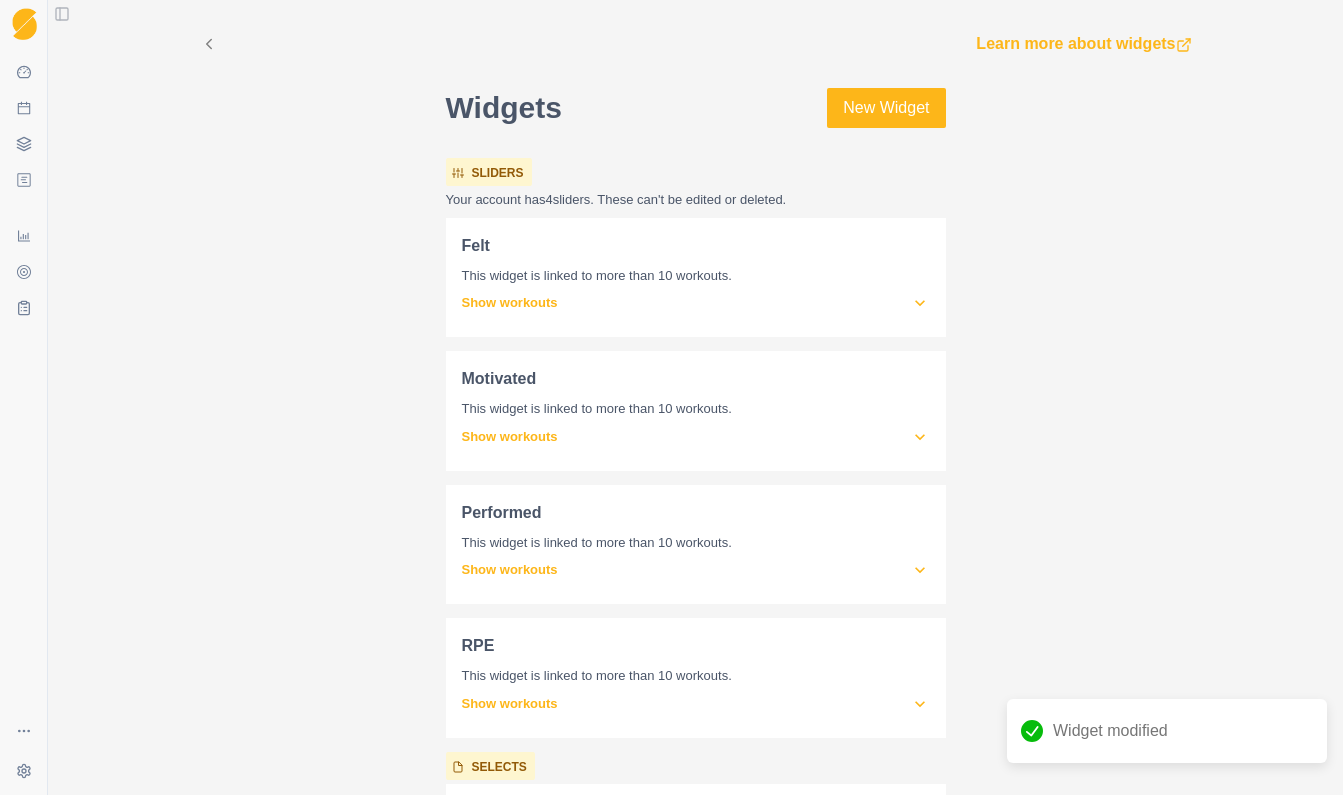 scroll, scrollTop: 0, scrollLeft: 0, axis: both 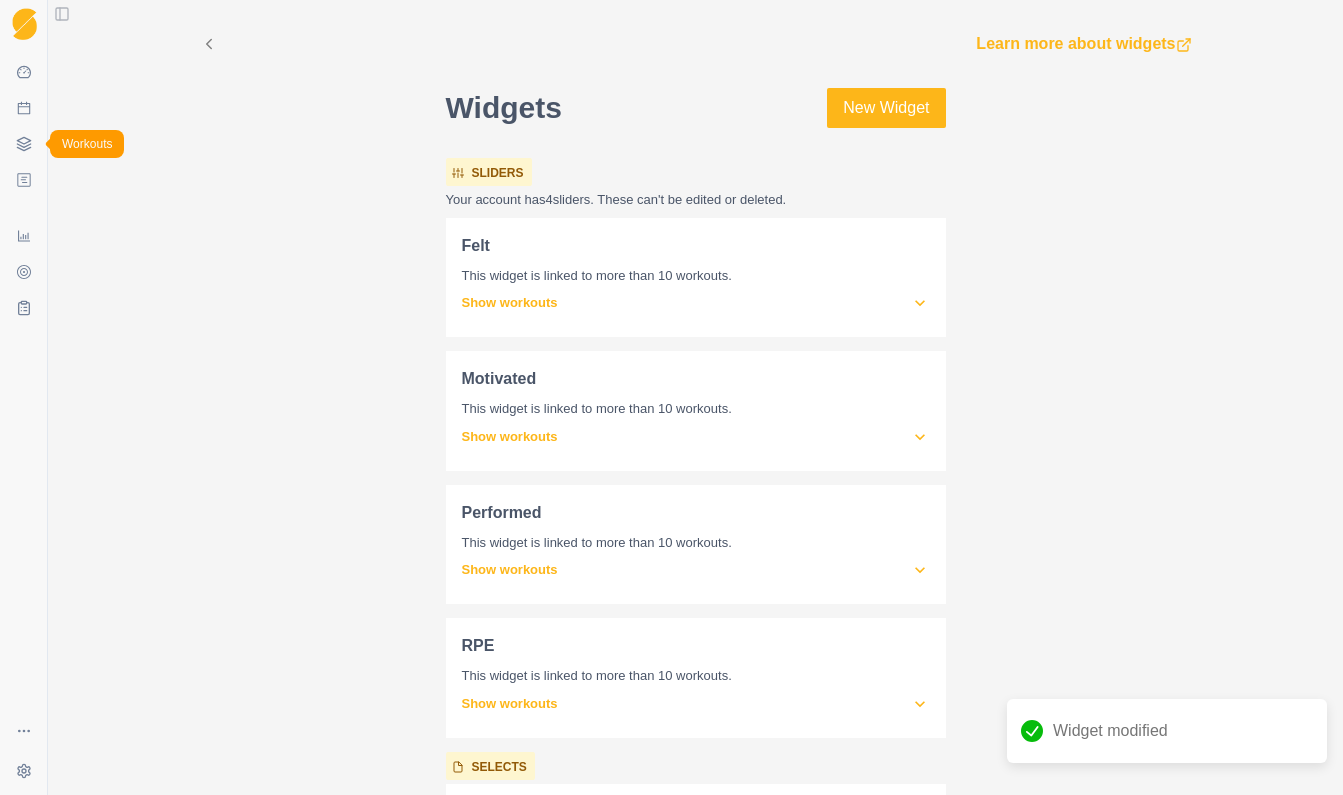 click 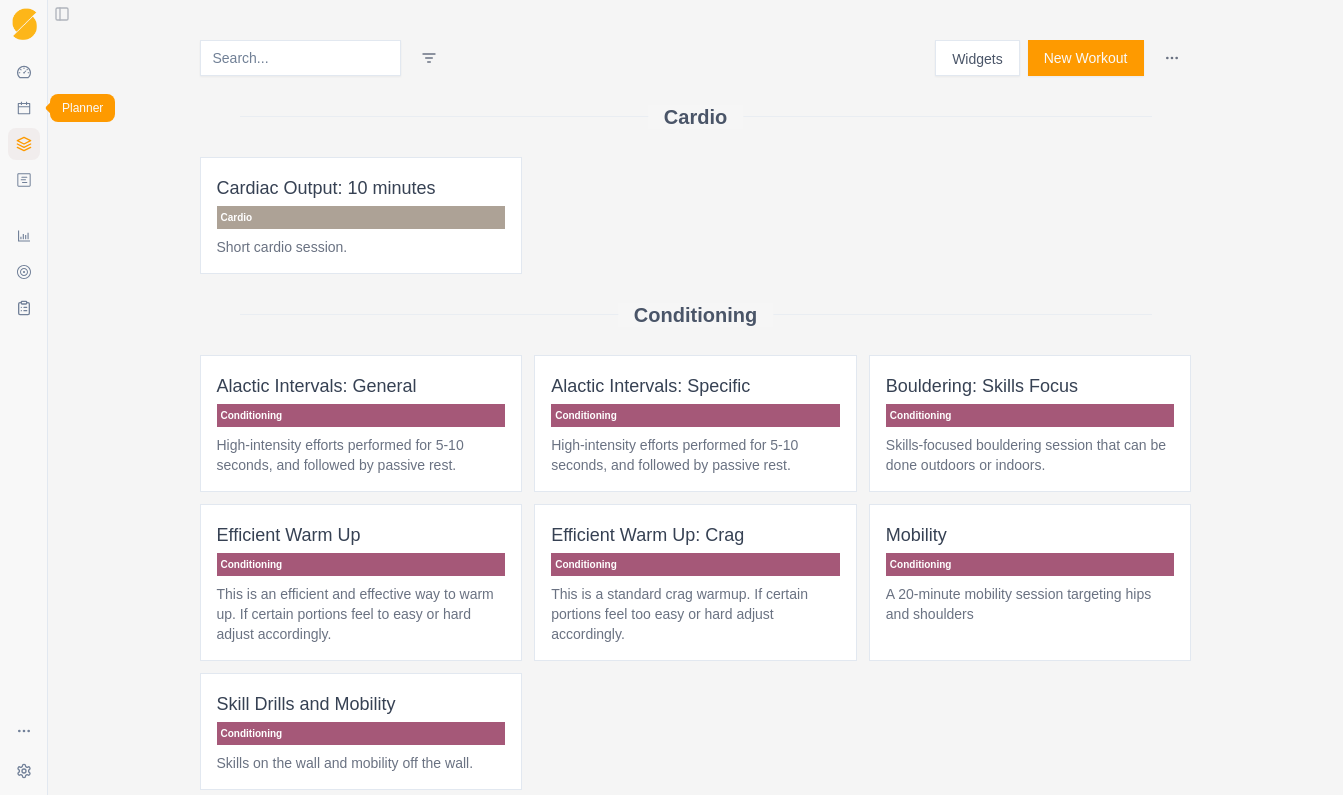 click 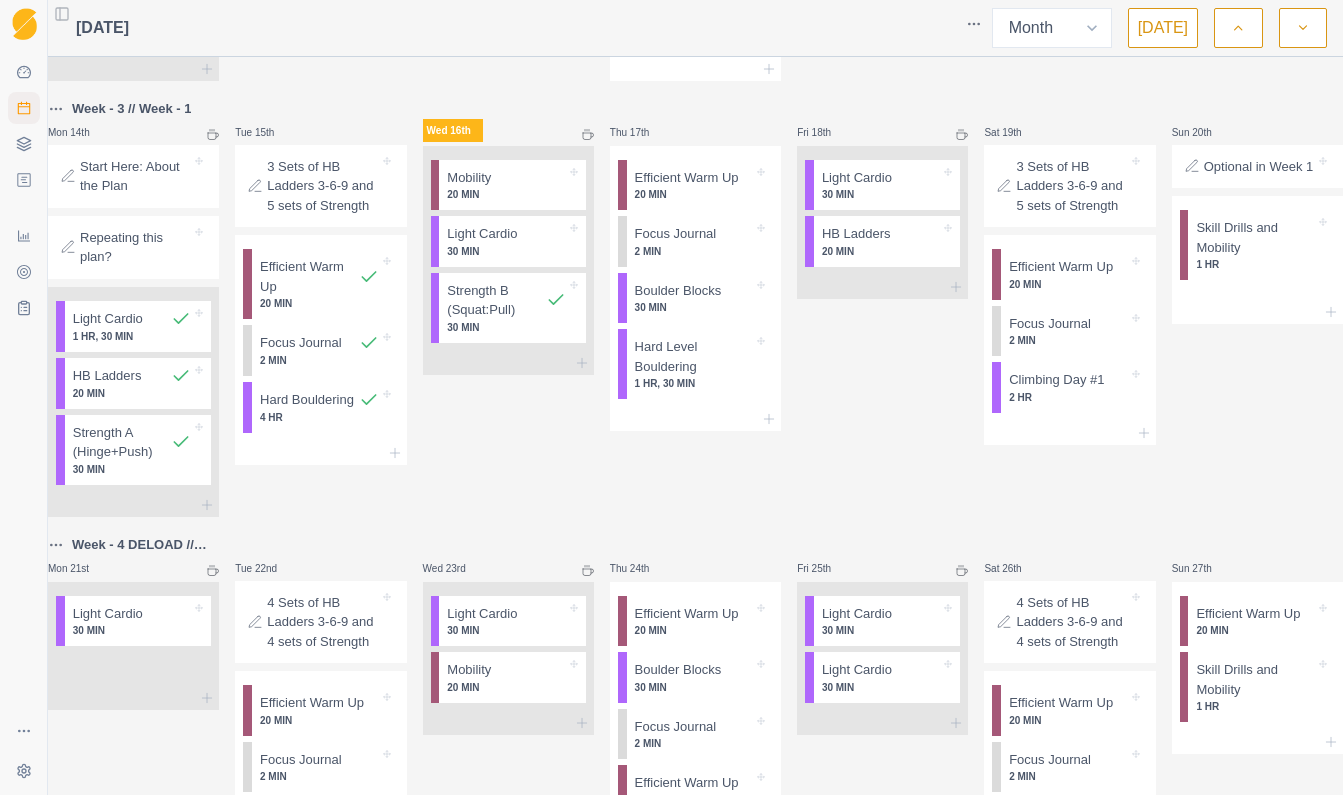 scroll, scrollTop: 732, scrollLeft: 0, axis: vertical 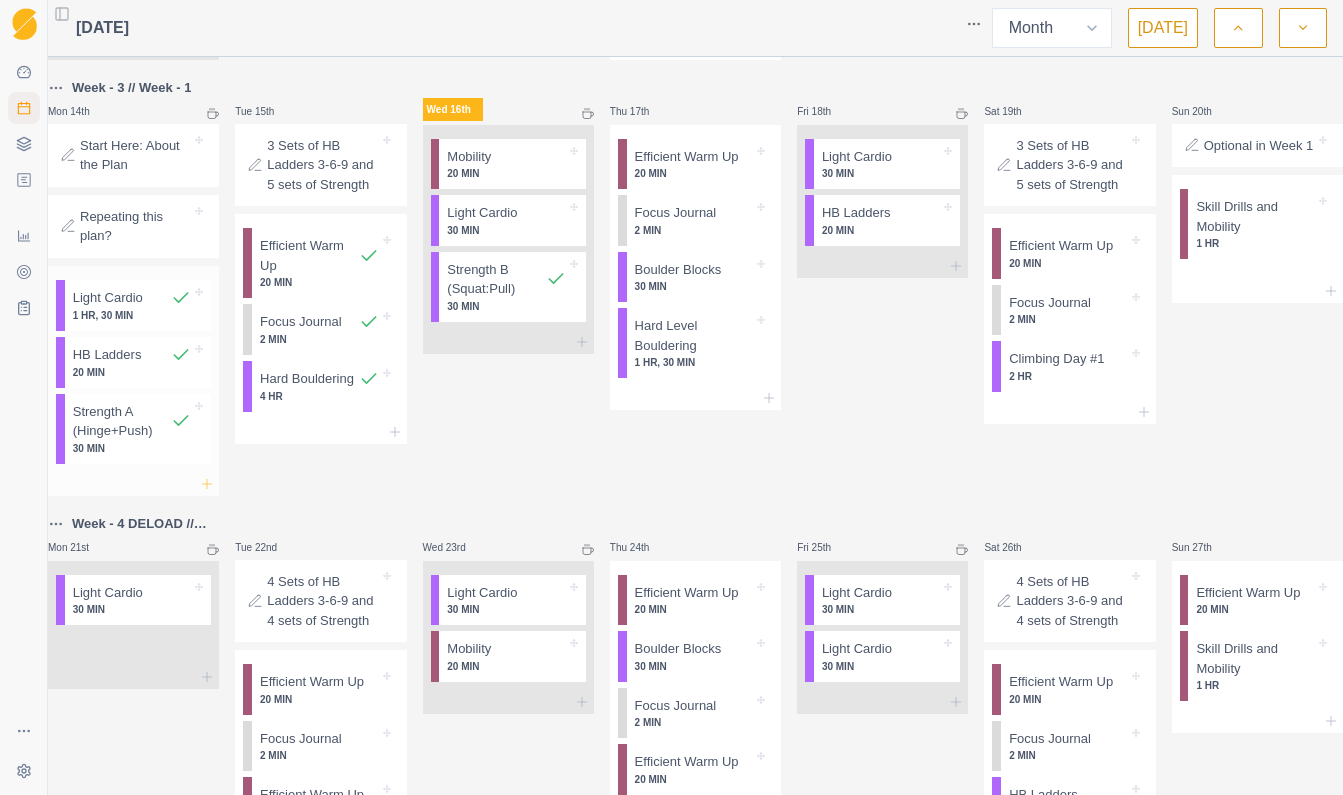 click 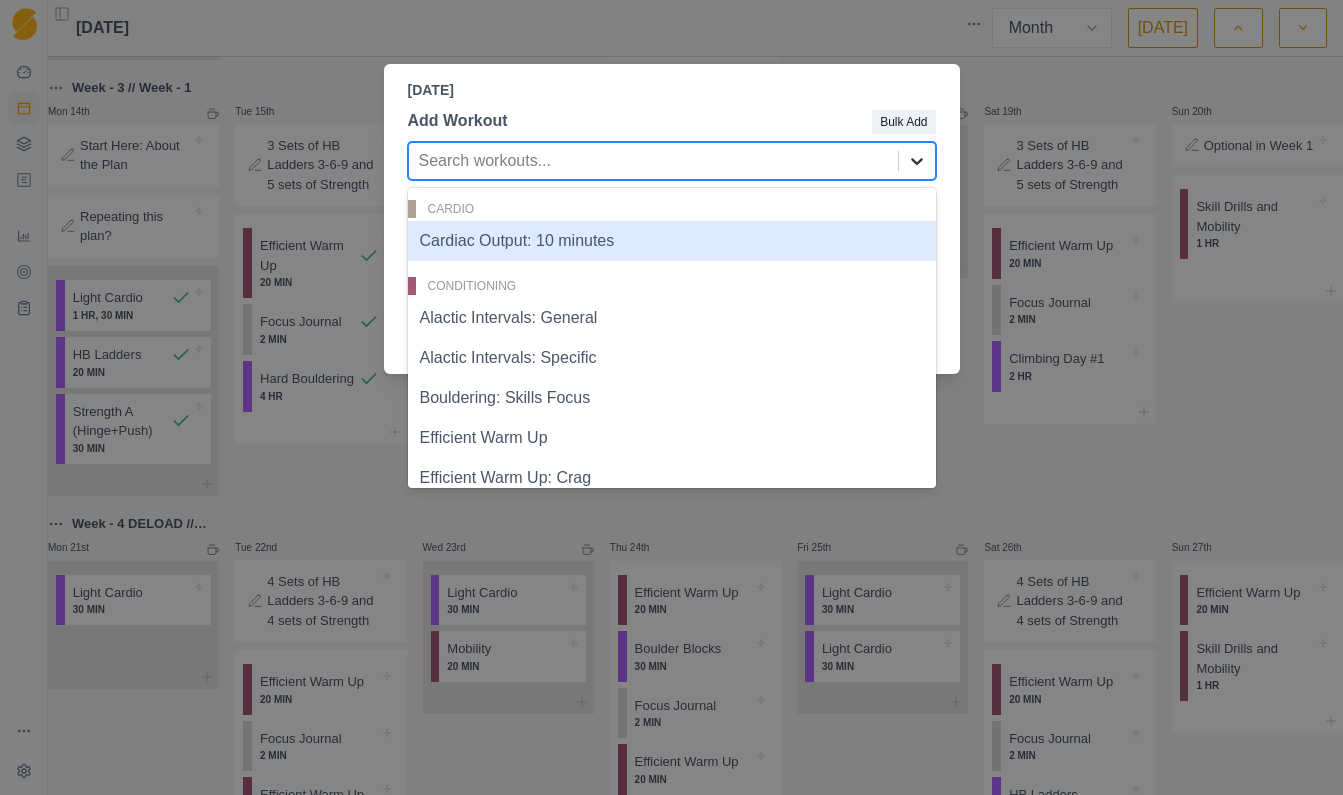 click 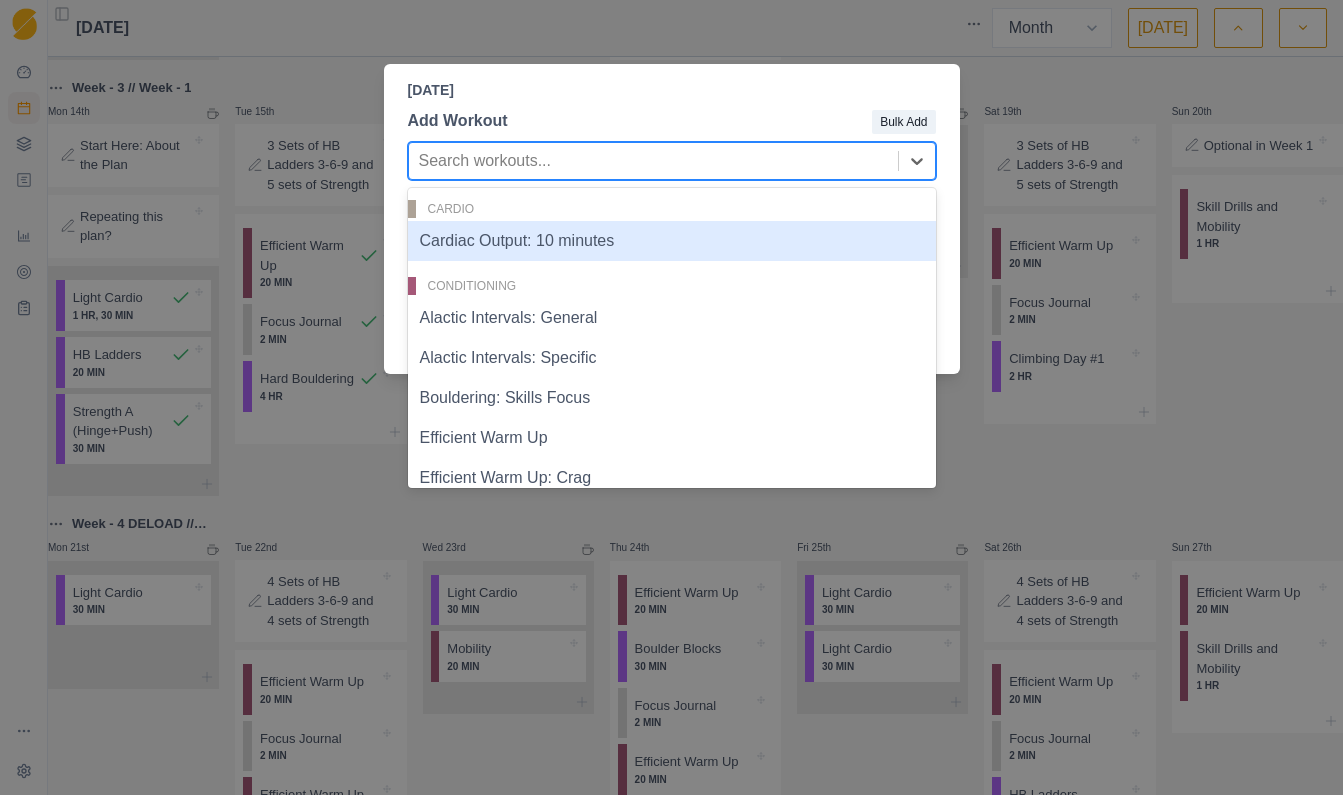 click at bounding box center [653, 161] 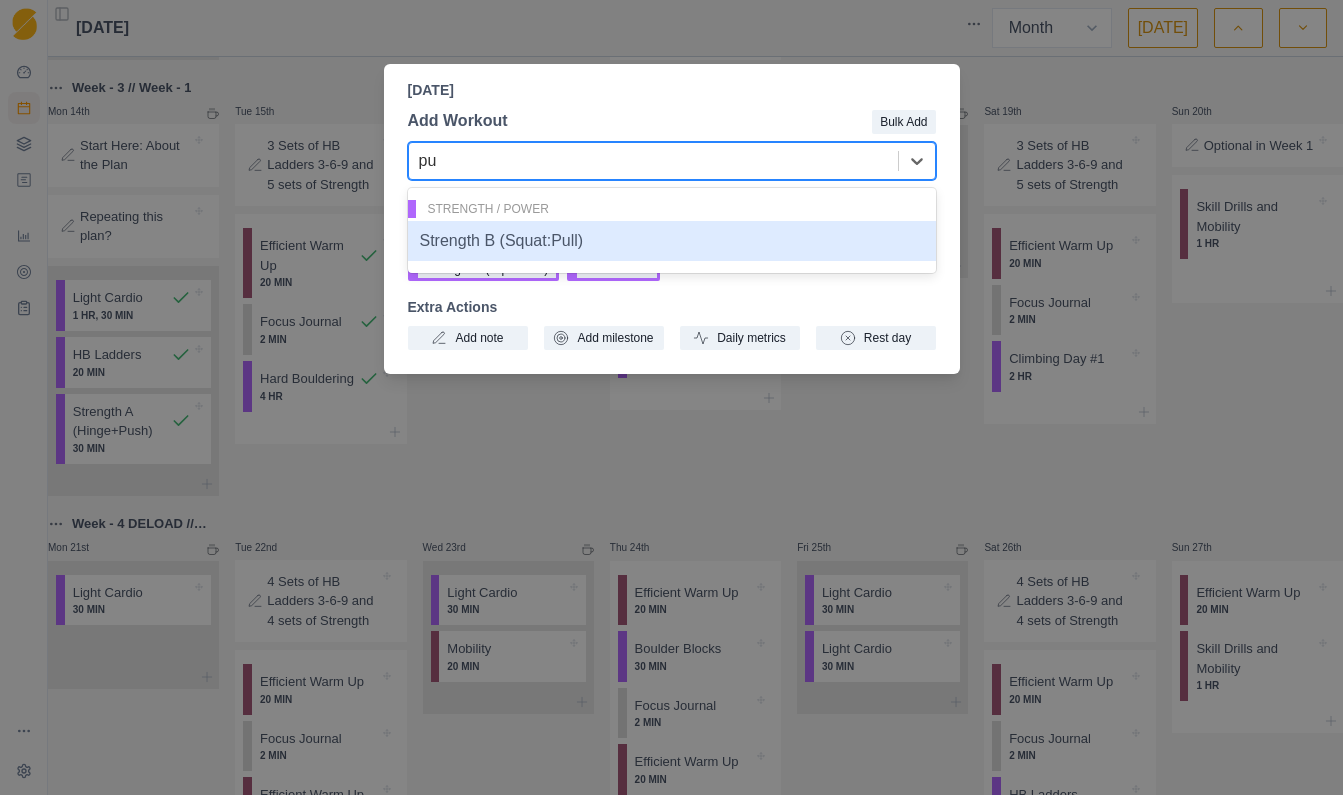type on "p" 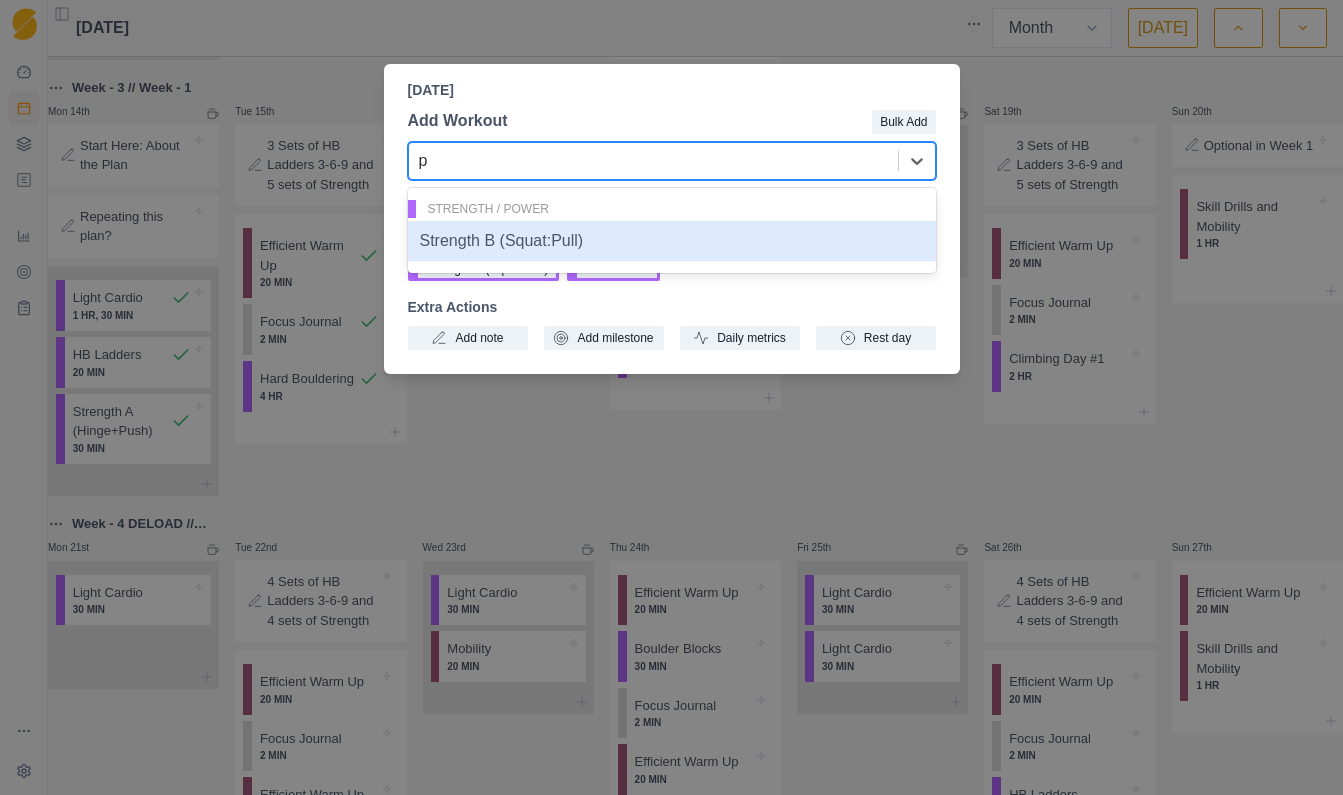 type 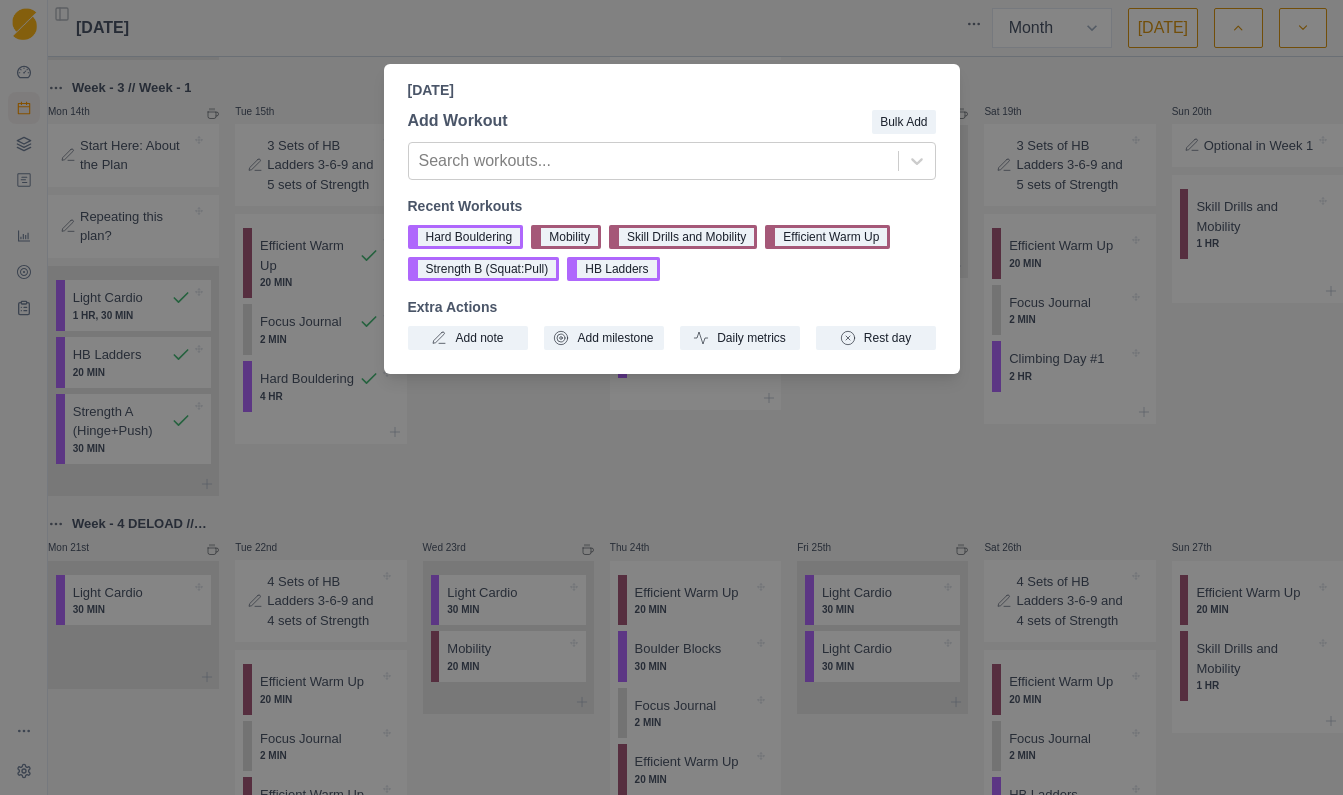 click on "[DATE] Add Workout Bulk Add Search workouts... Recent Workouts Hard Bouldering Mobility Skill Drills and Mobility Efficient Warm Up Strength B (Squat:Pull) HB Ladders Extra Actions Add note Add milestone Daily metrics Rest day" at bounding box center [671, 397] 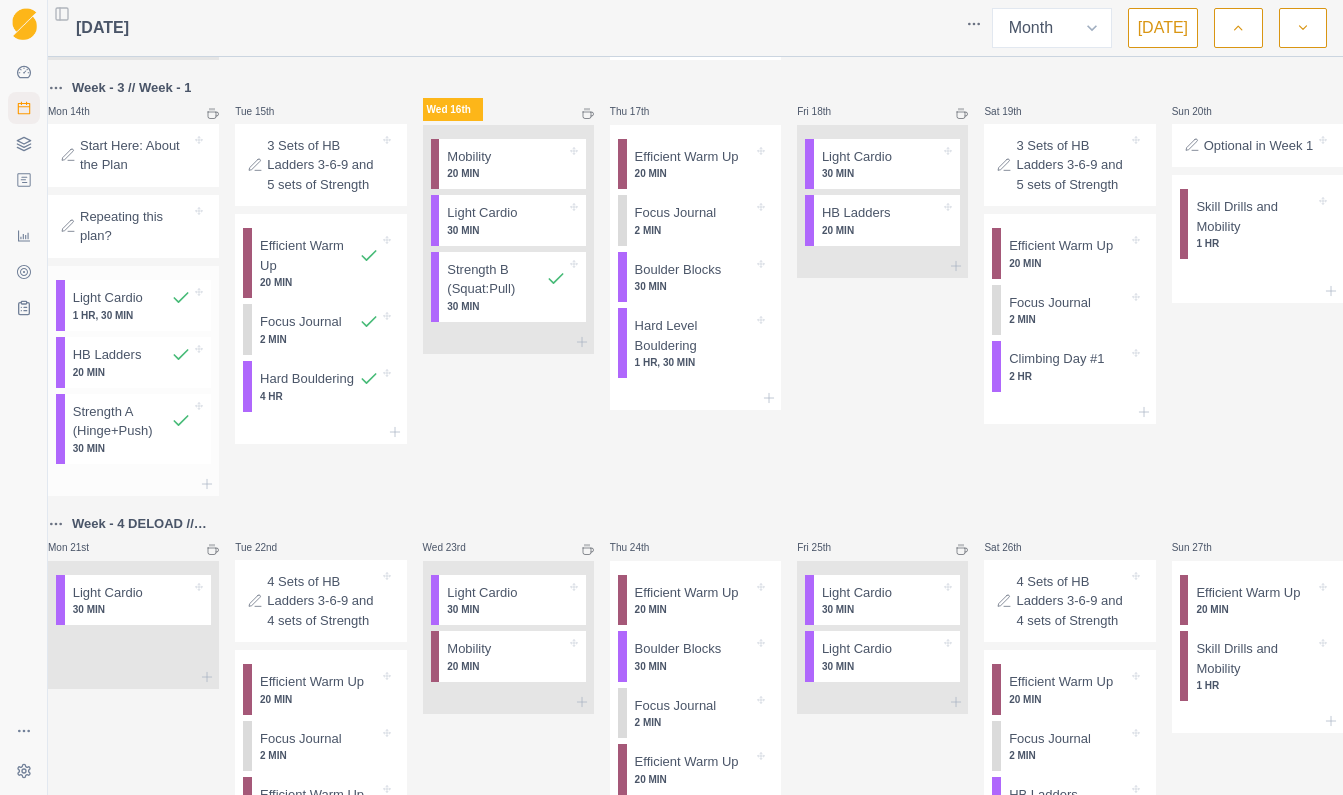 click on "Strength A (Hinge+Push)" at bounding box center [122, 421] 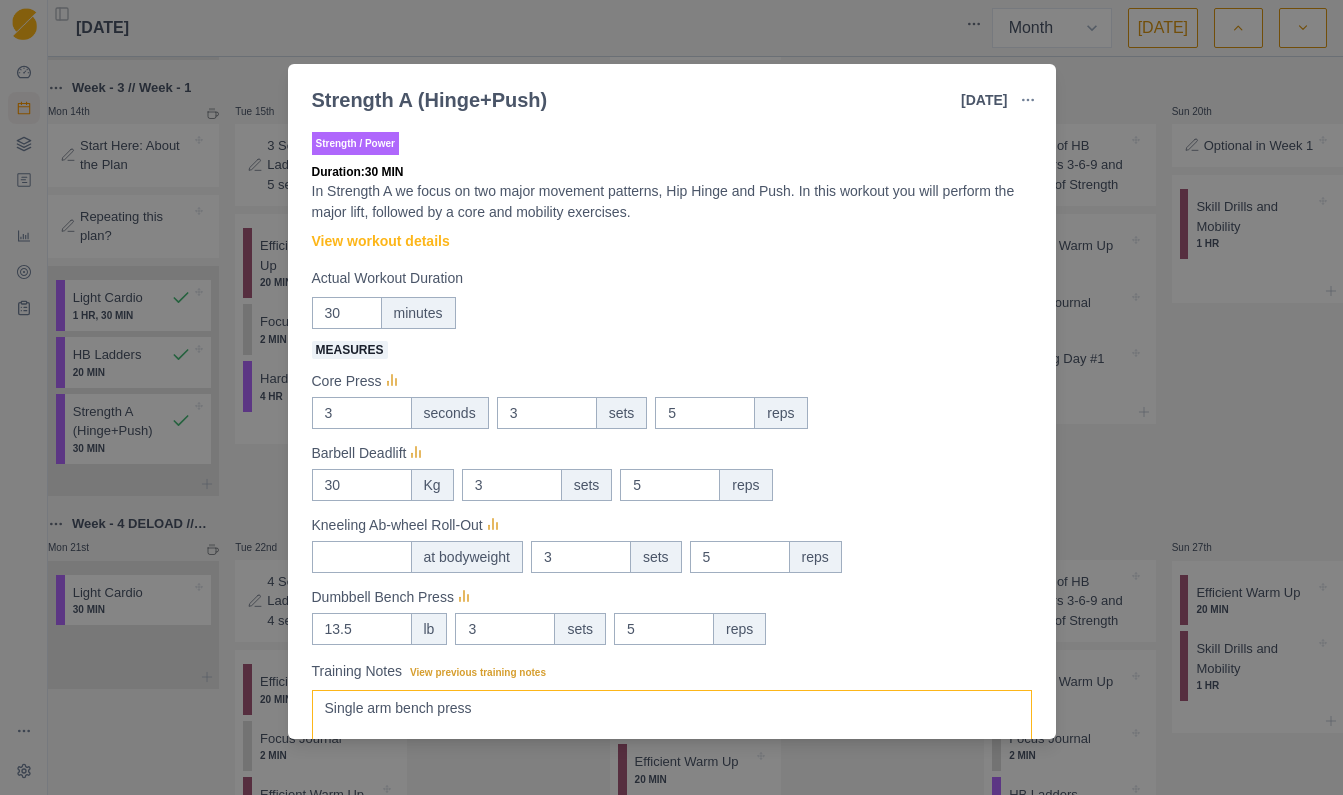 scroll, scrollTop: 0, scrollLeft: 0, axis: both 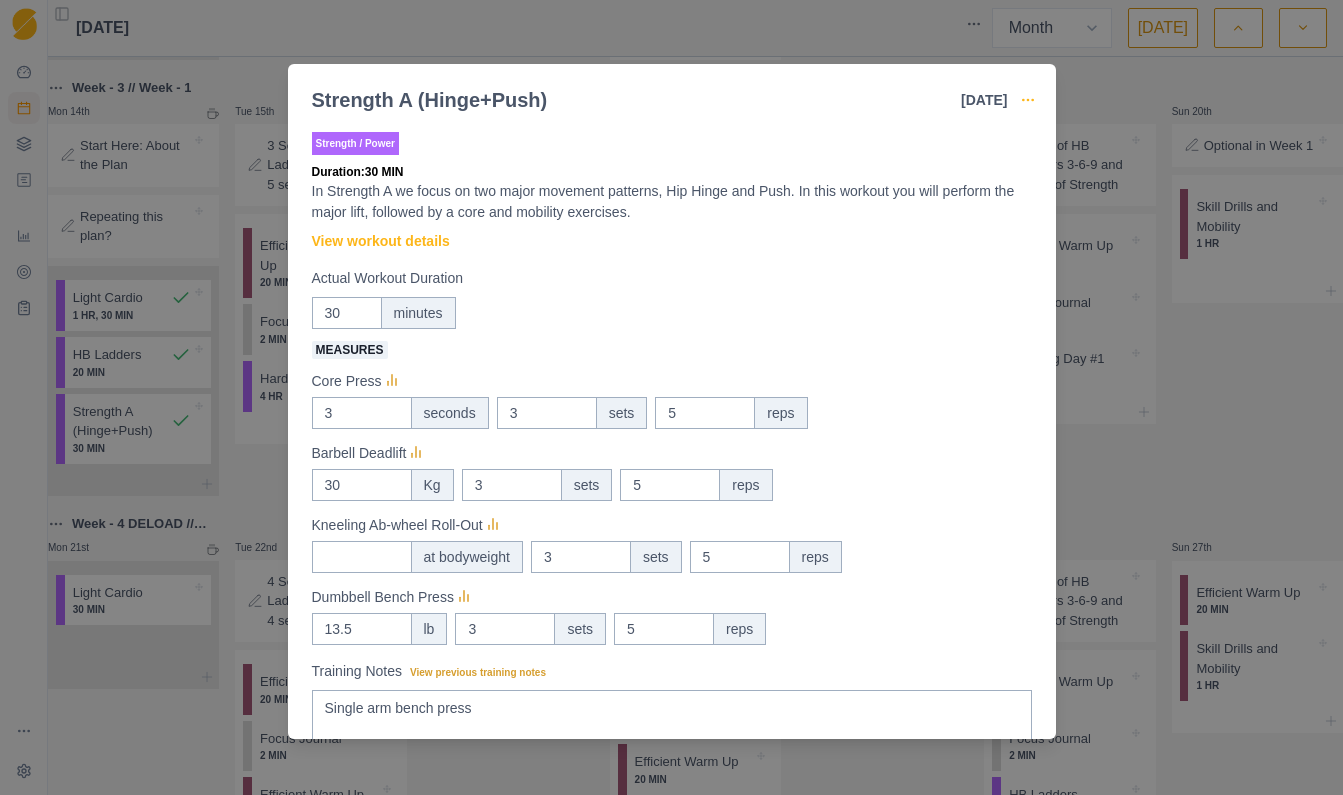 click 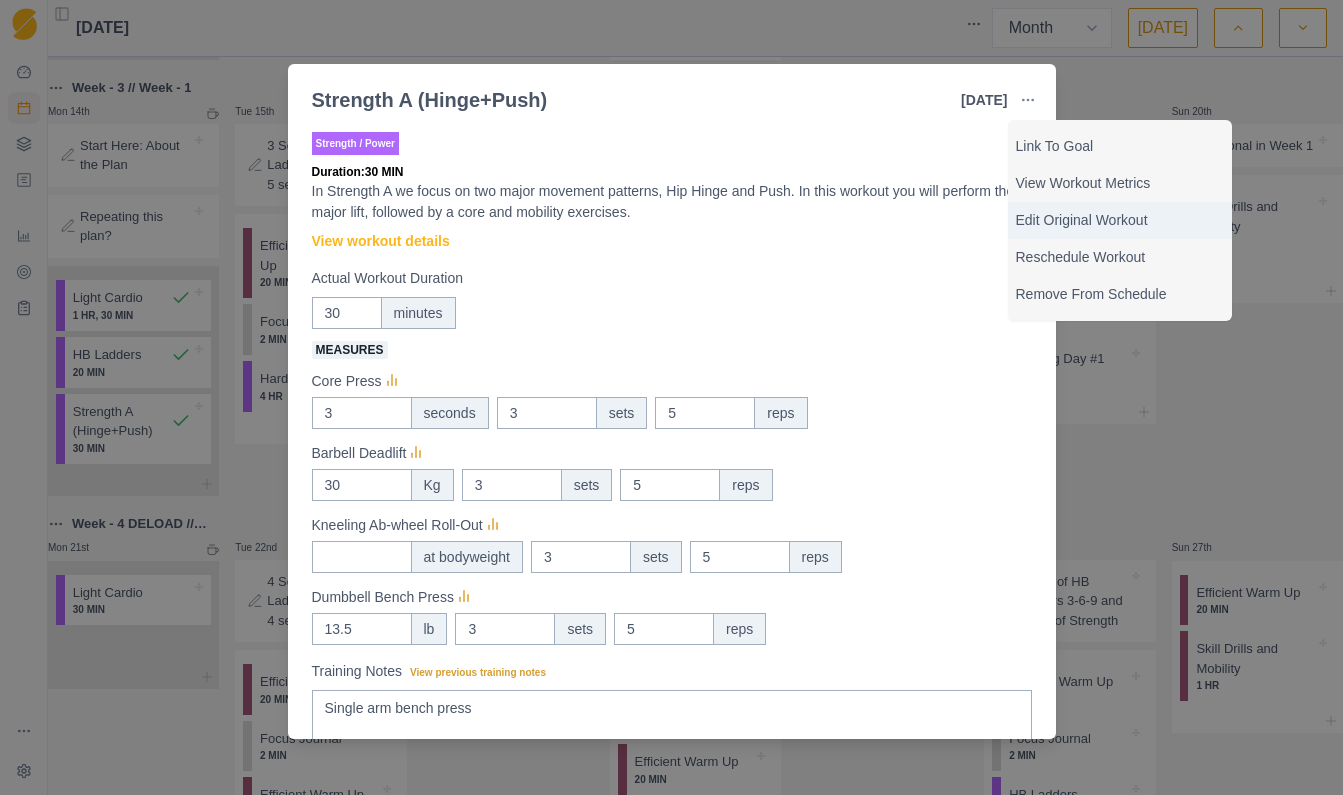 click on "Edit Original Workout" at bounding box center (1120, 220) 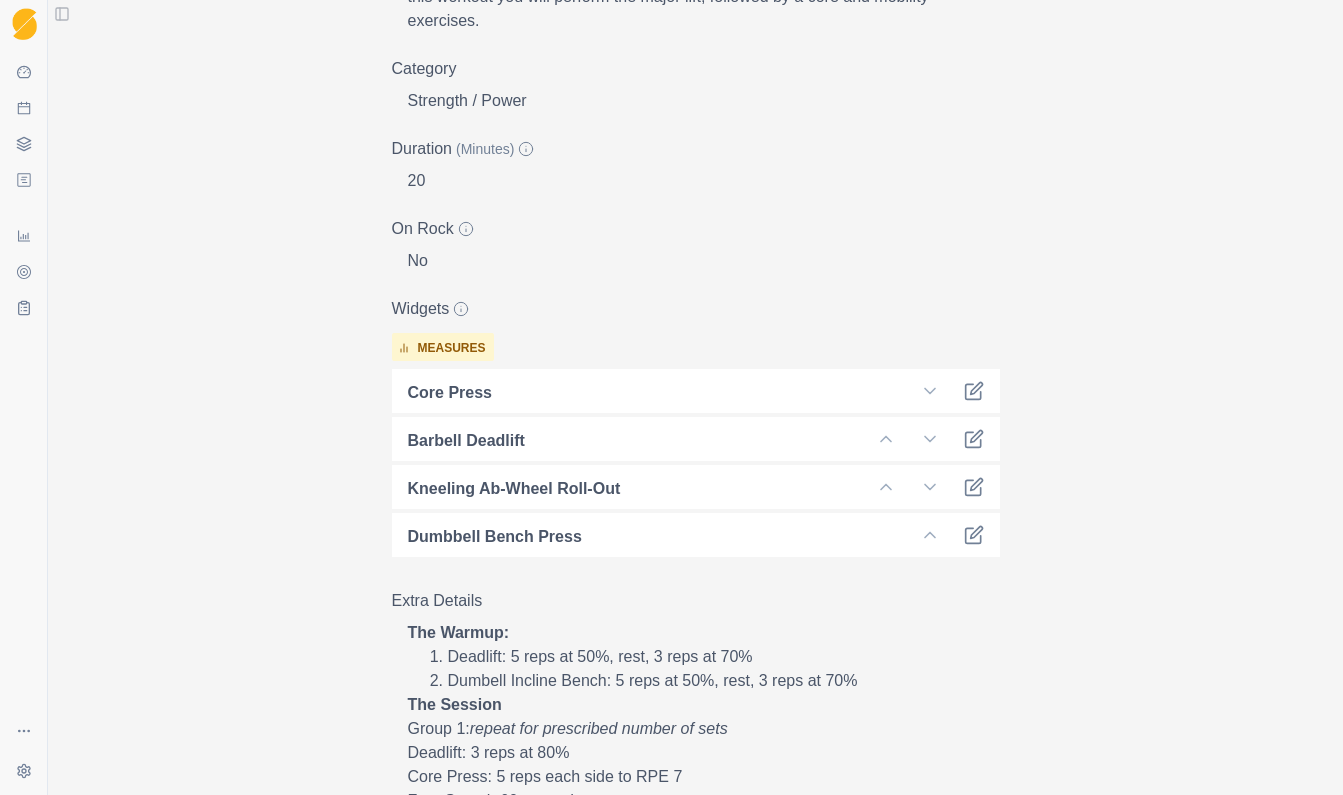 scroll, scrollTop: 385, scrollLeft: 0, axis: vertical 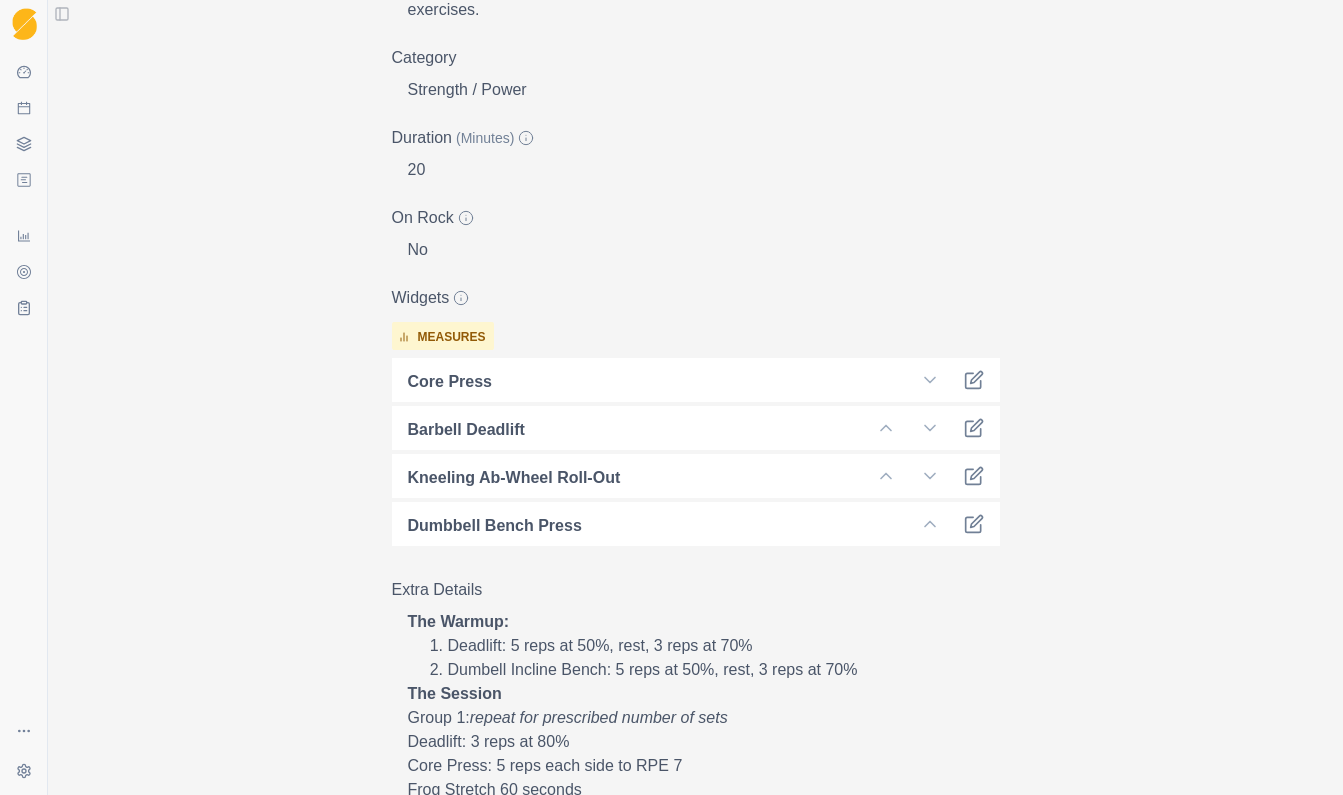 select on "month" 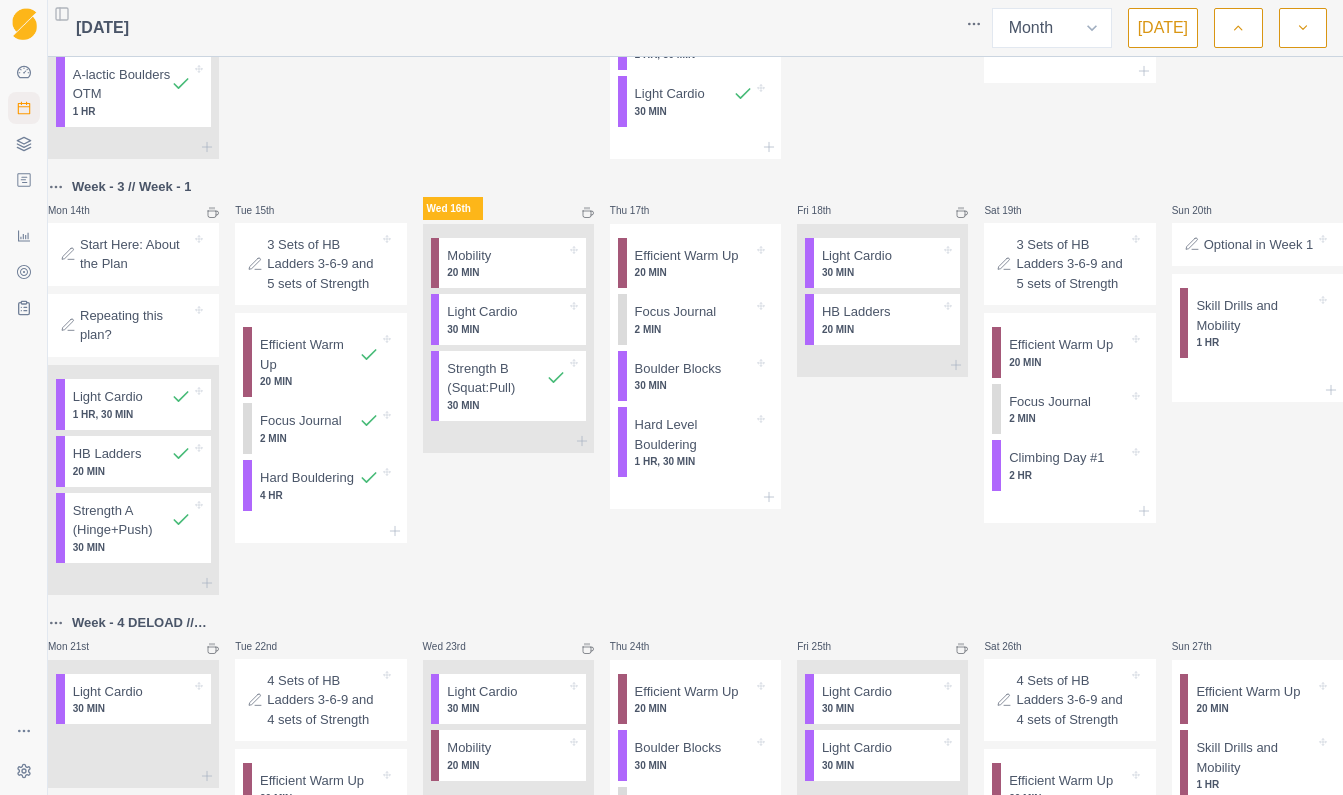 scroll, scrollTop: 637, scrollLeft: 0, axis: vertical 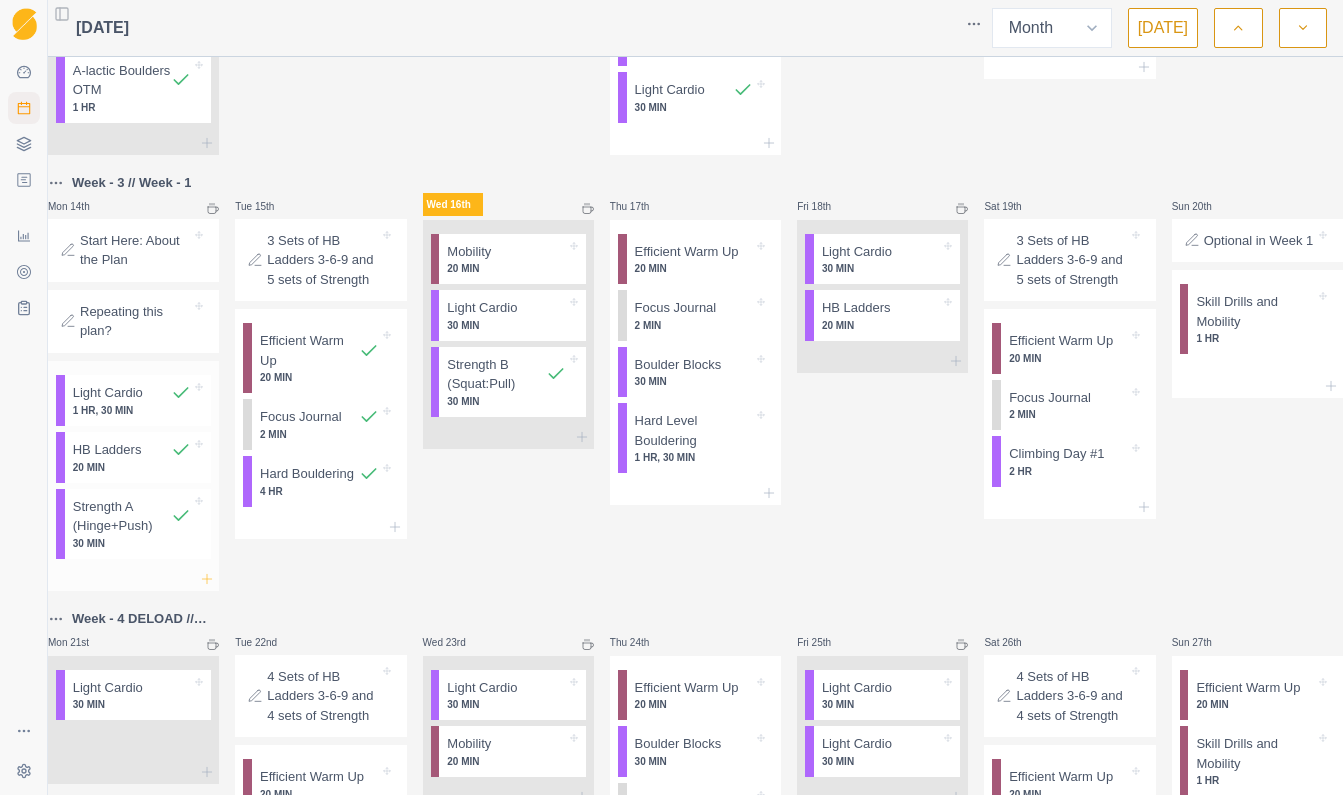 click 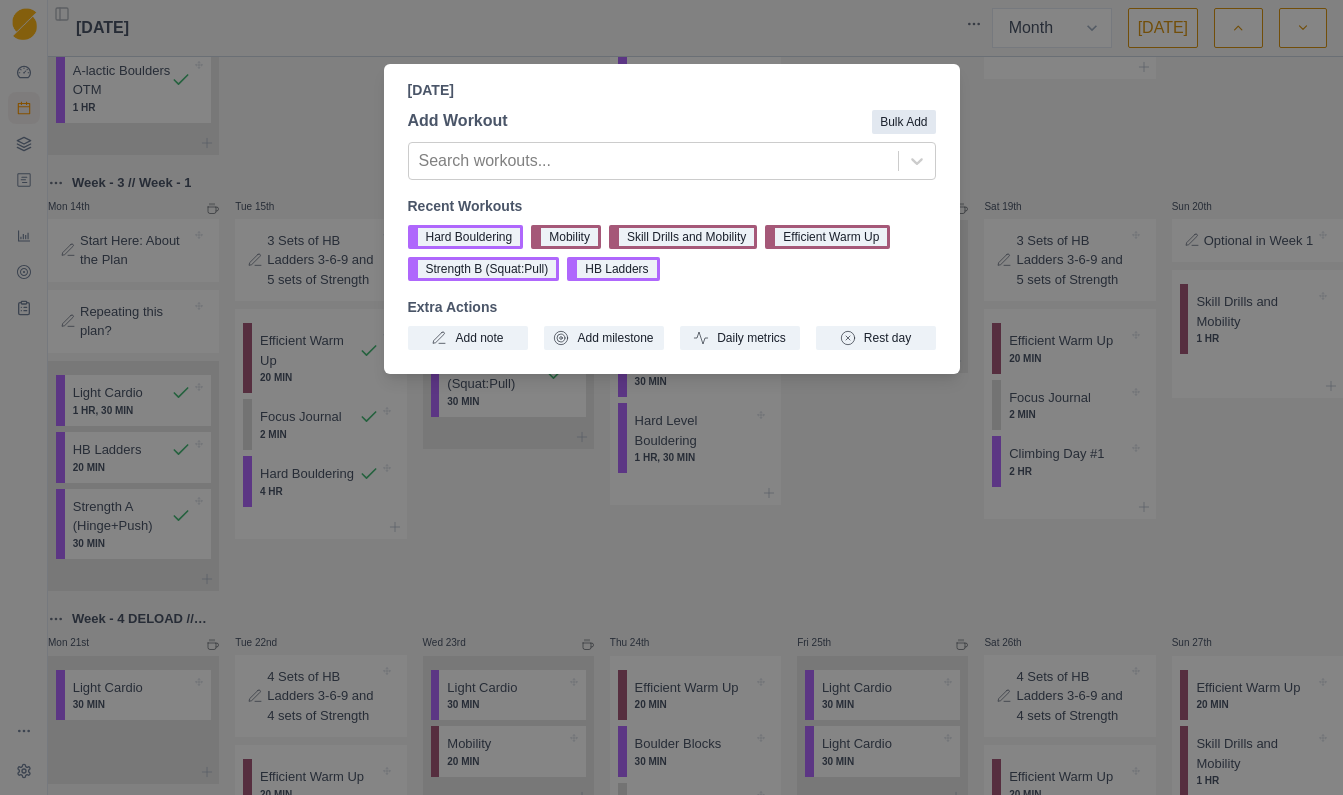 click on "Bulk Add" at bounding box center [903, 122] 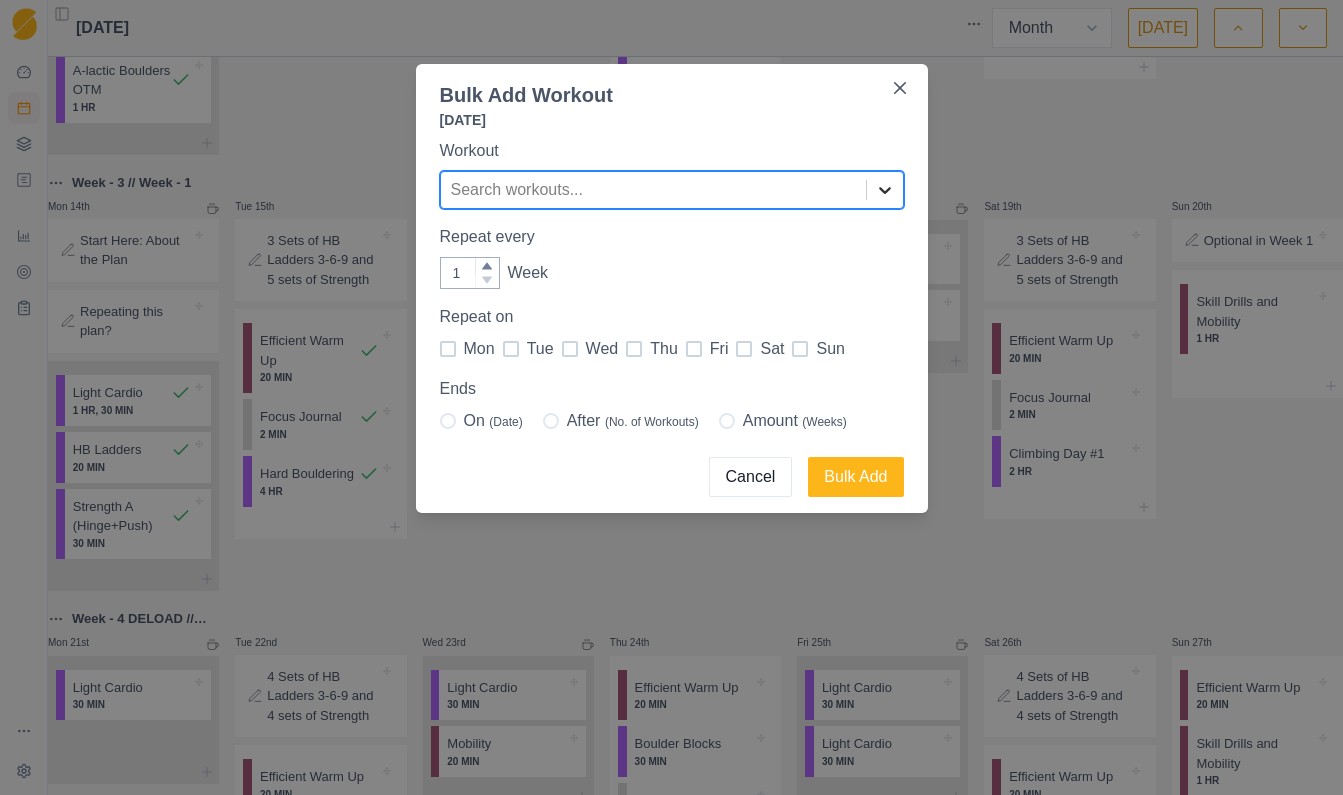click 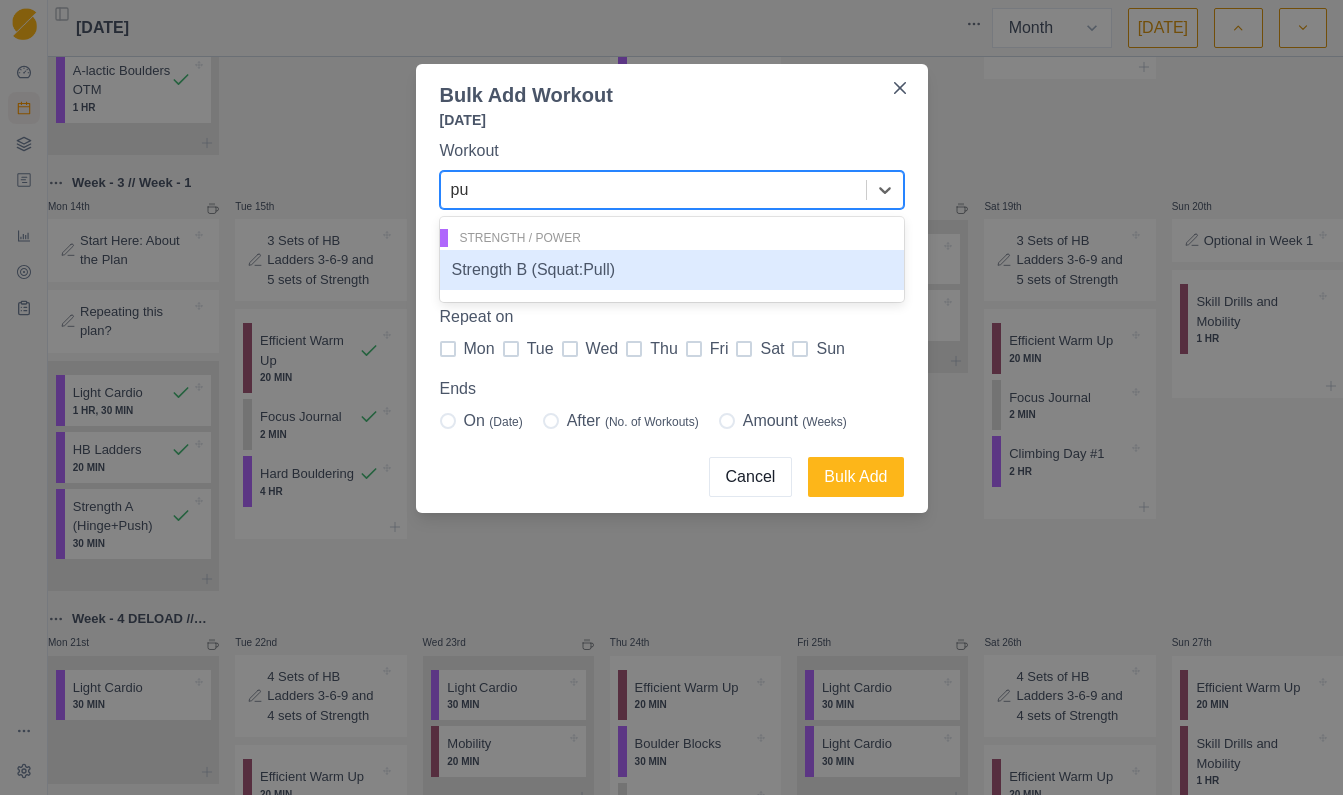 type on "p" 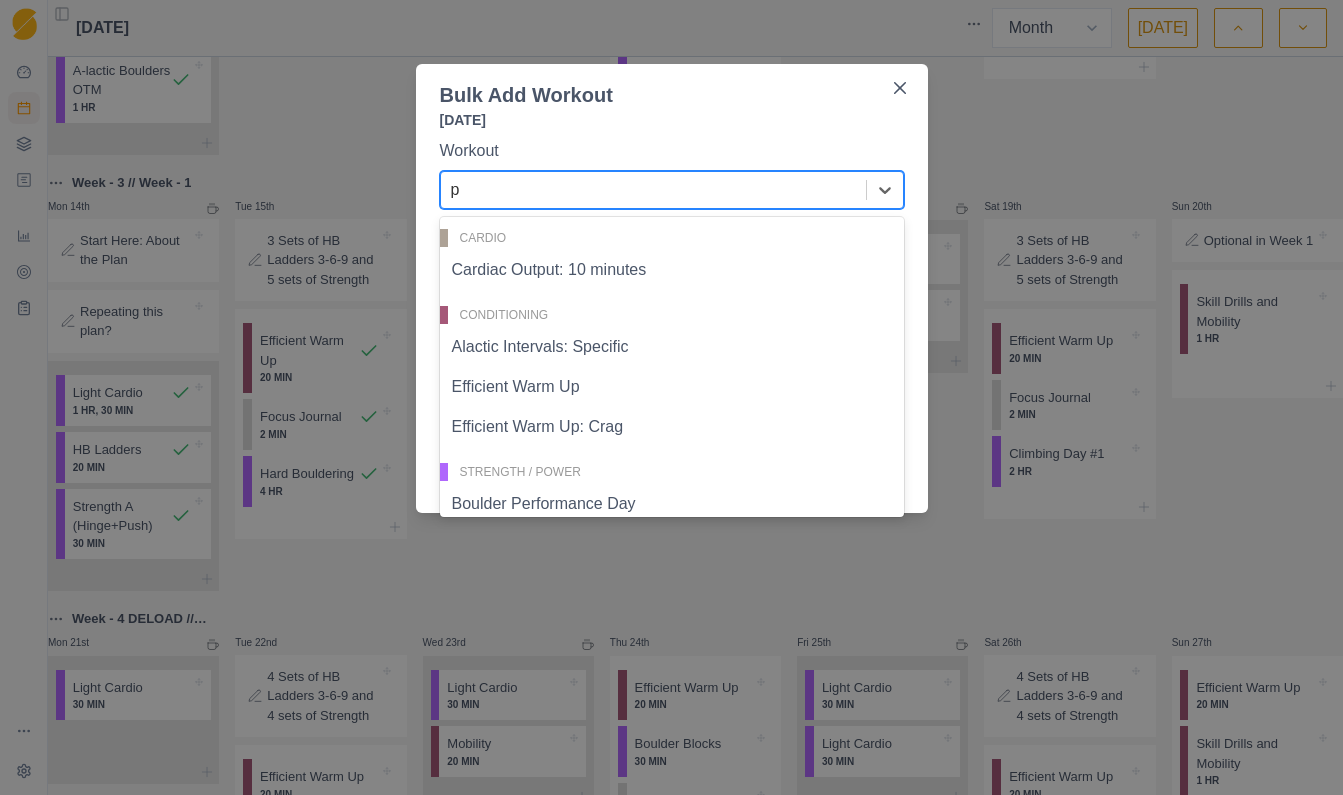 type 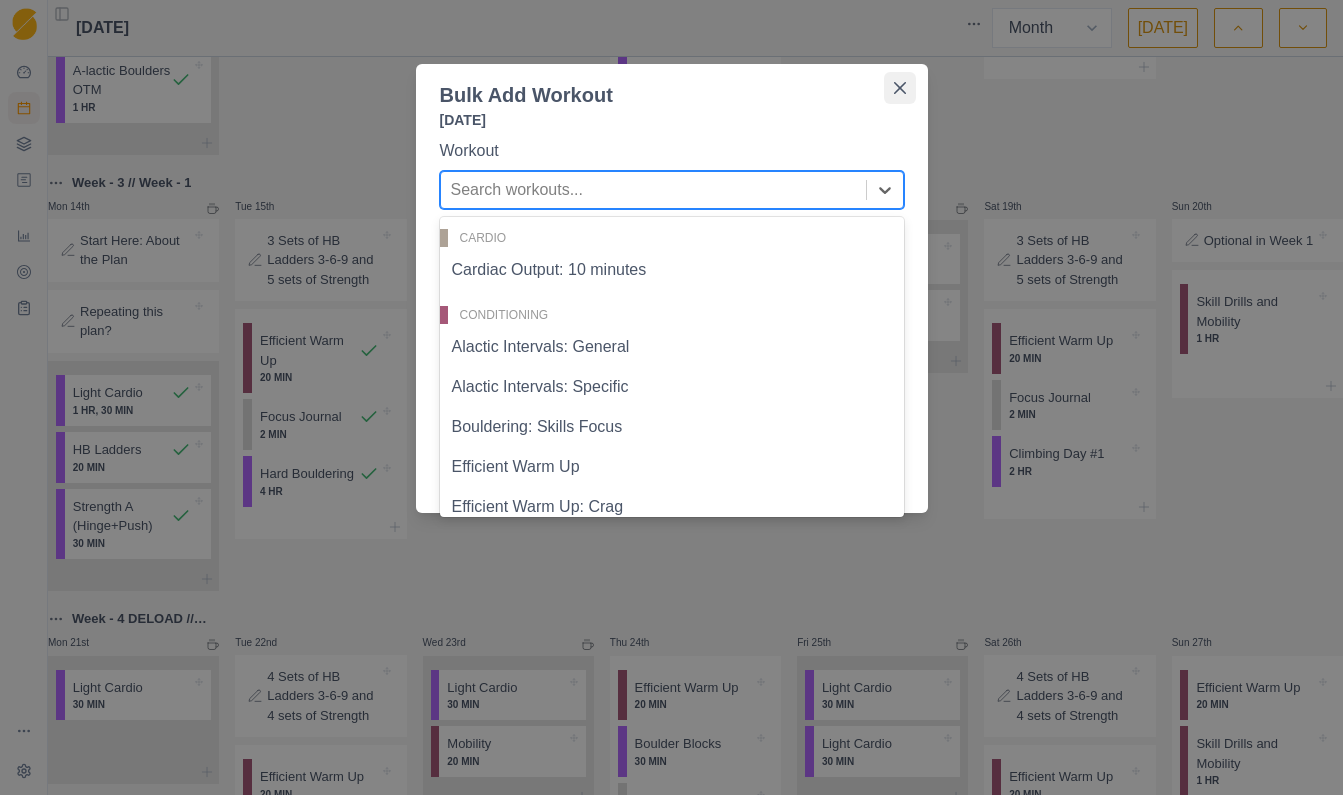 click at bounding box center (900, 88) 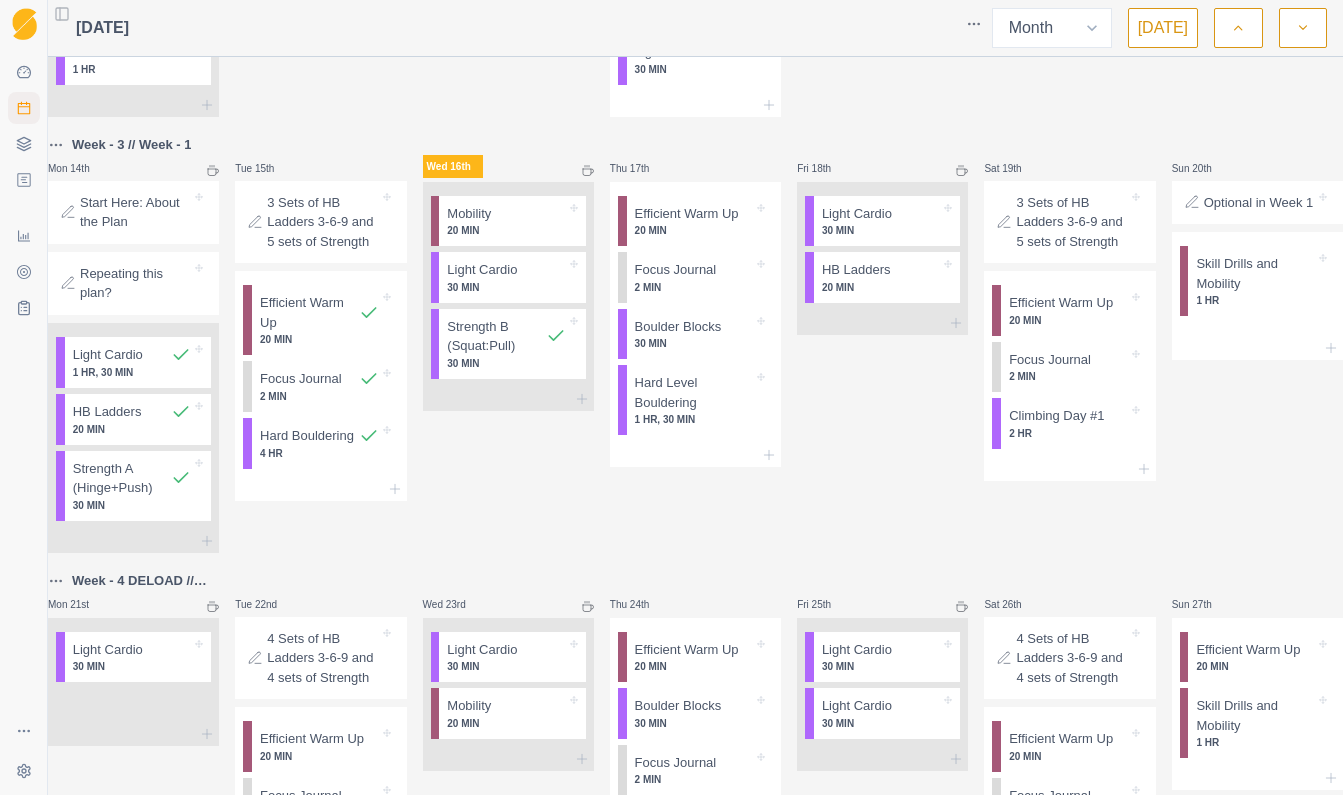 scroll, scrollTop: 672, scrollLeft: 0, axis: vertical 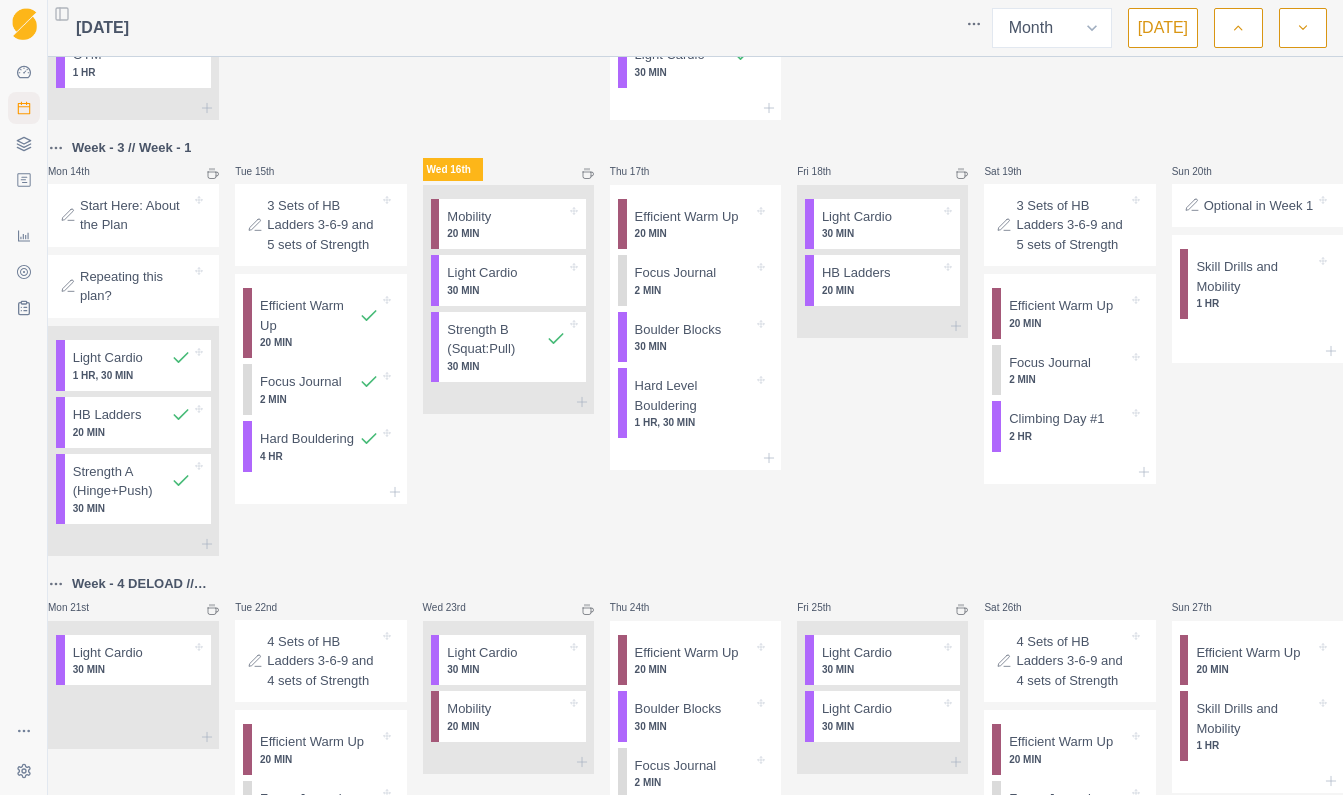 click 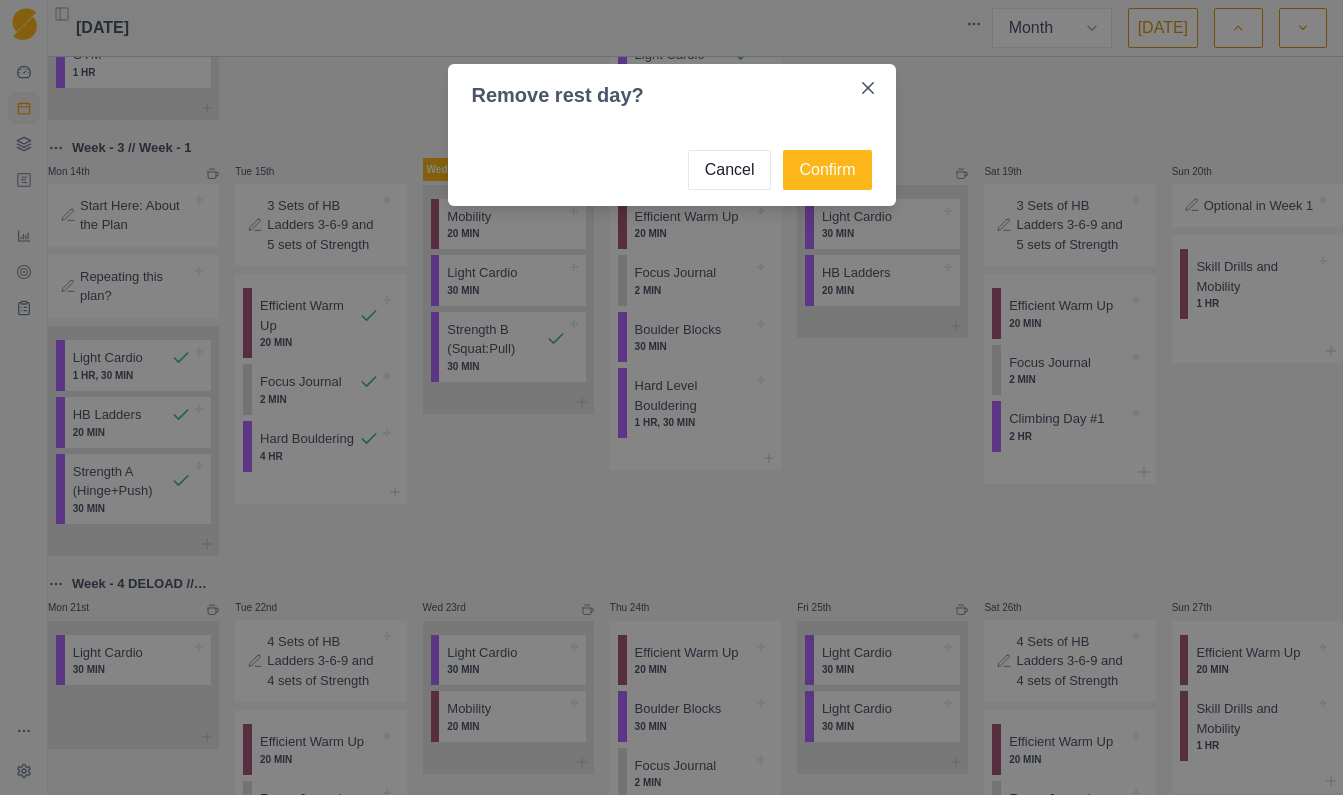 click on "Remove rest day? Cancel Confirm" at bounding box center (671, 397) 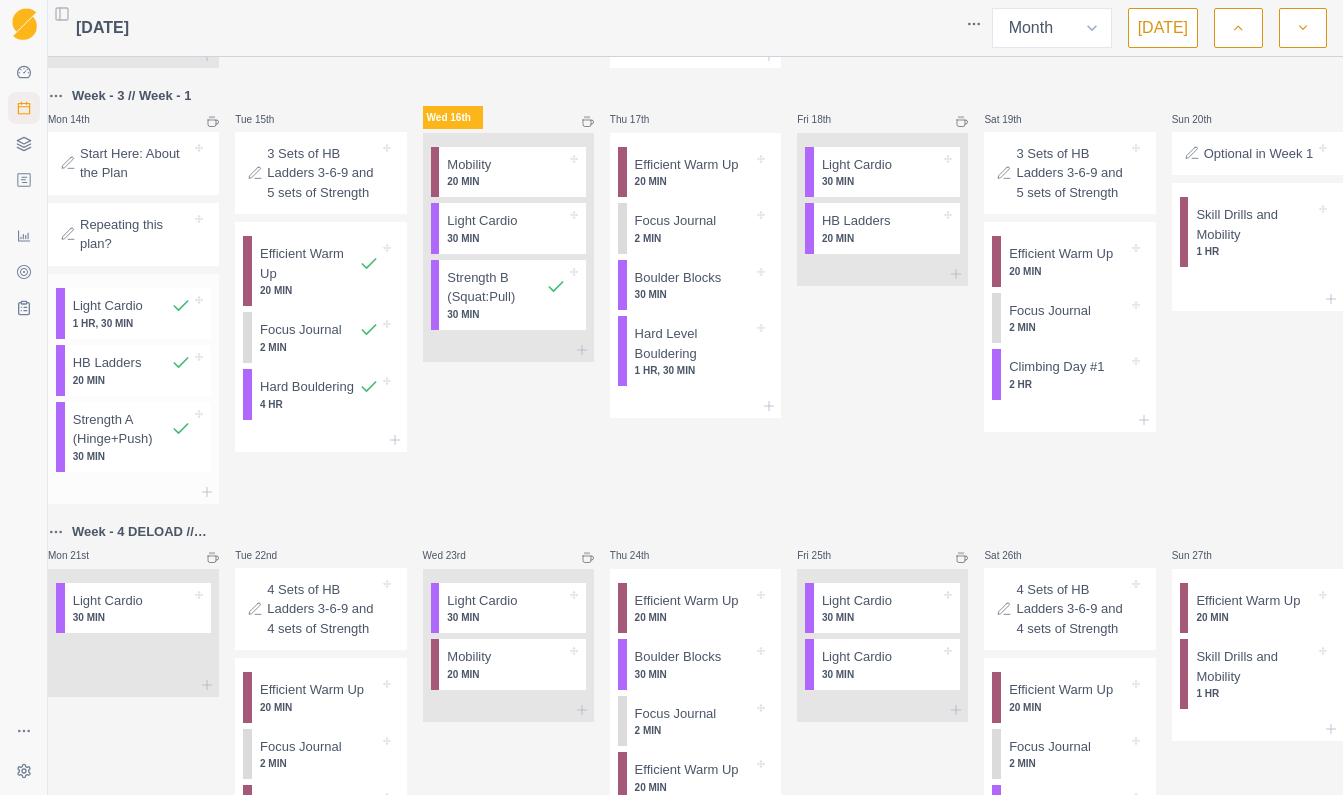 scroll, scrollTop: 728, scrollLeft: 0, axis: vertical 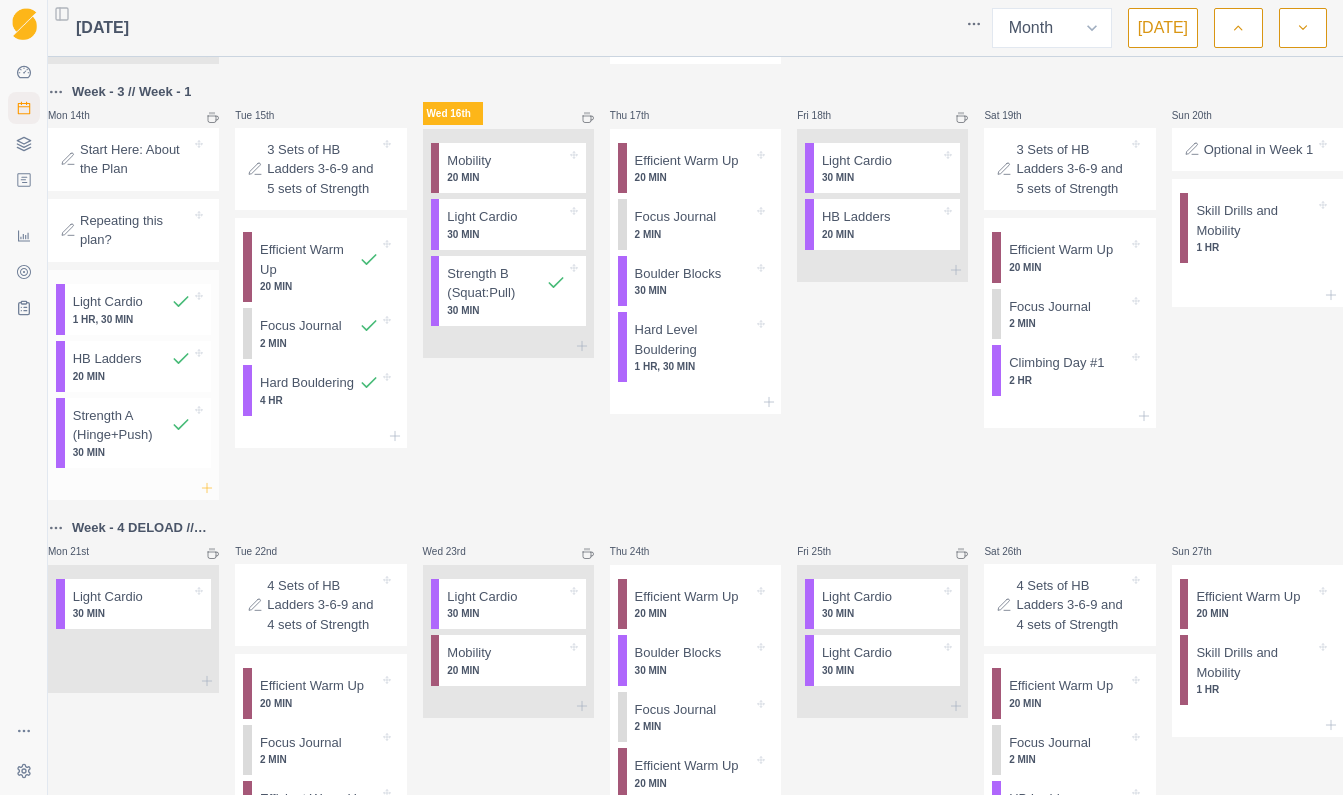 click 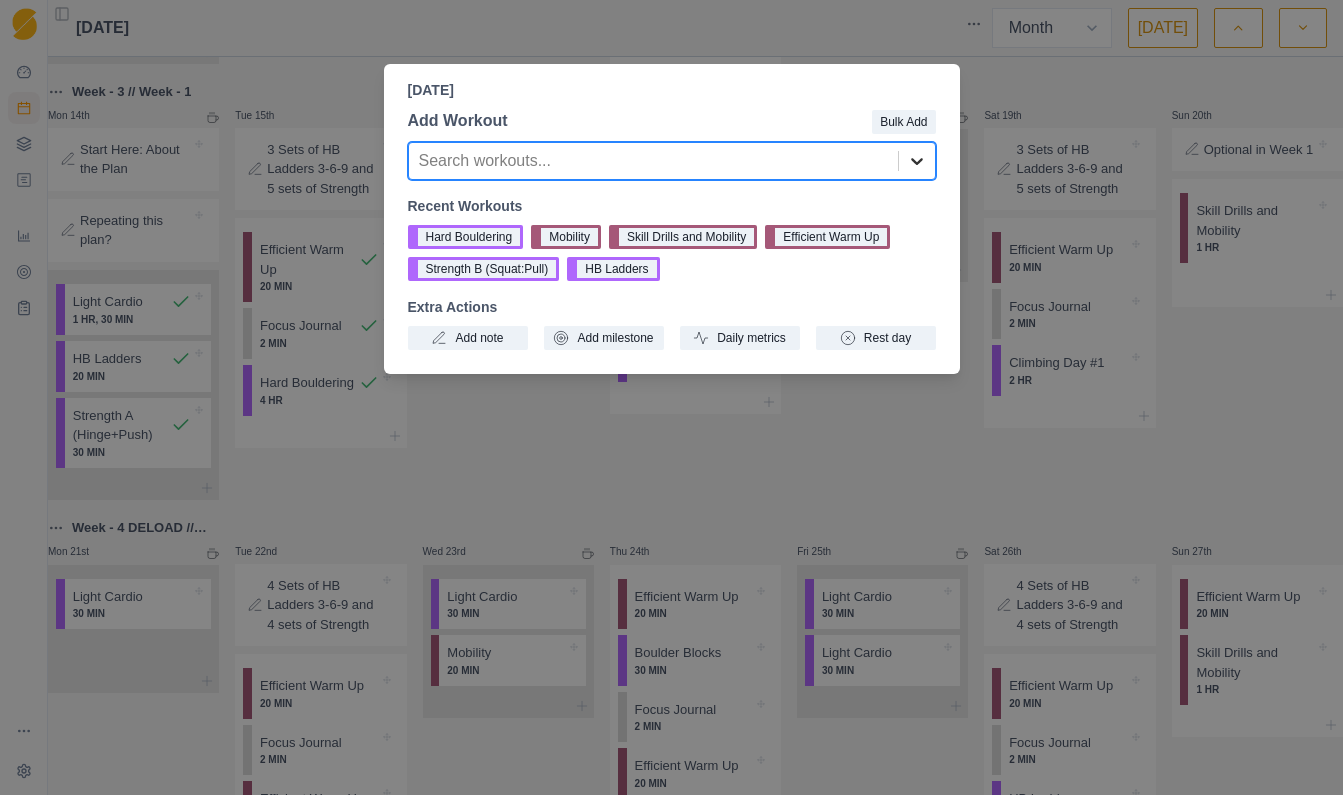click at bounding box center (917, 161) 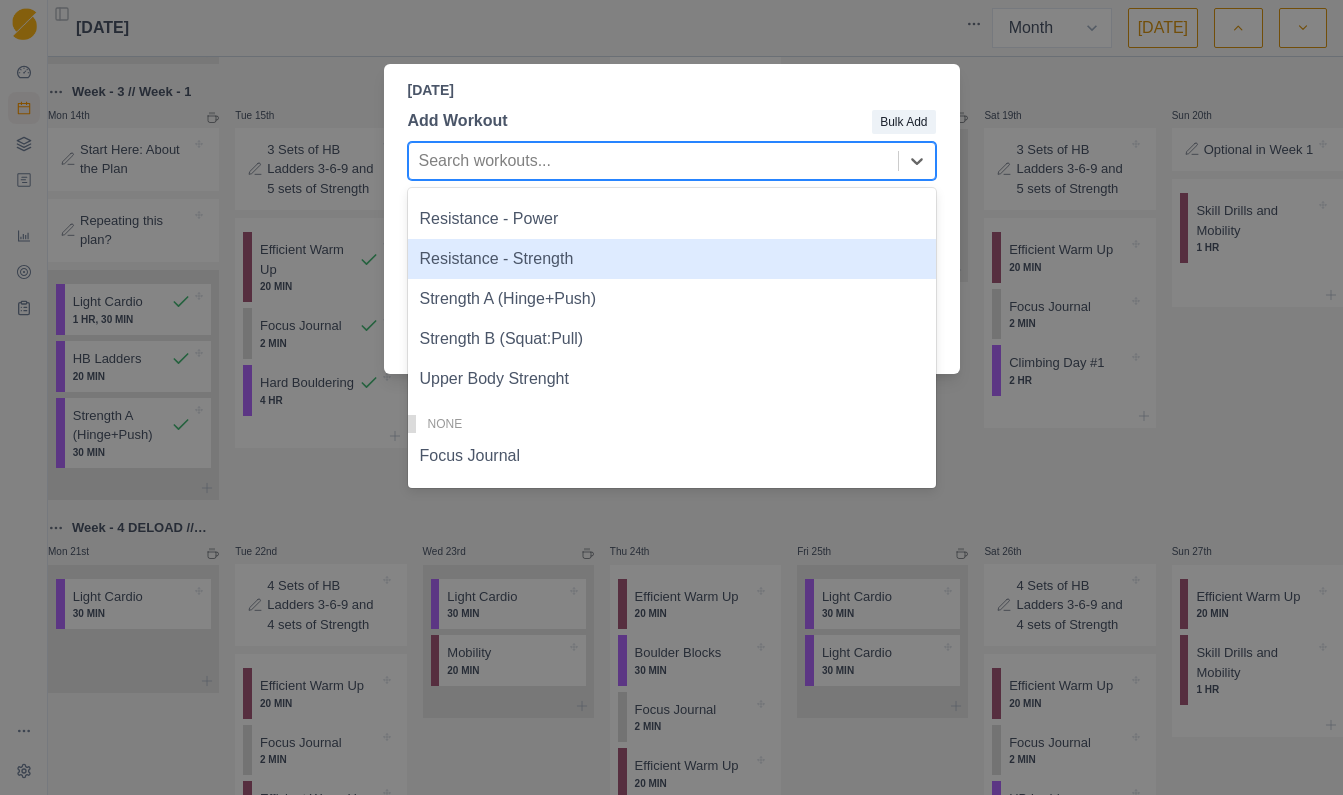 scroll, scrollTop: 1450, scrollLeft: 0, axis: vertical 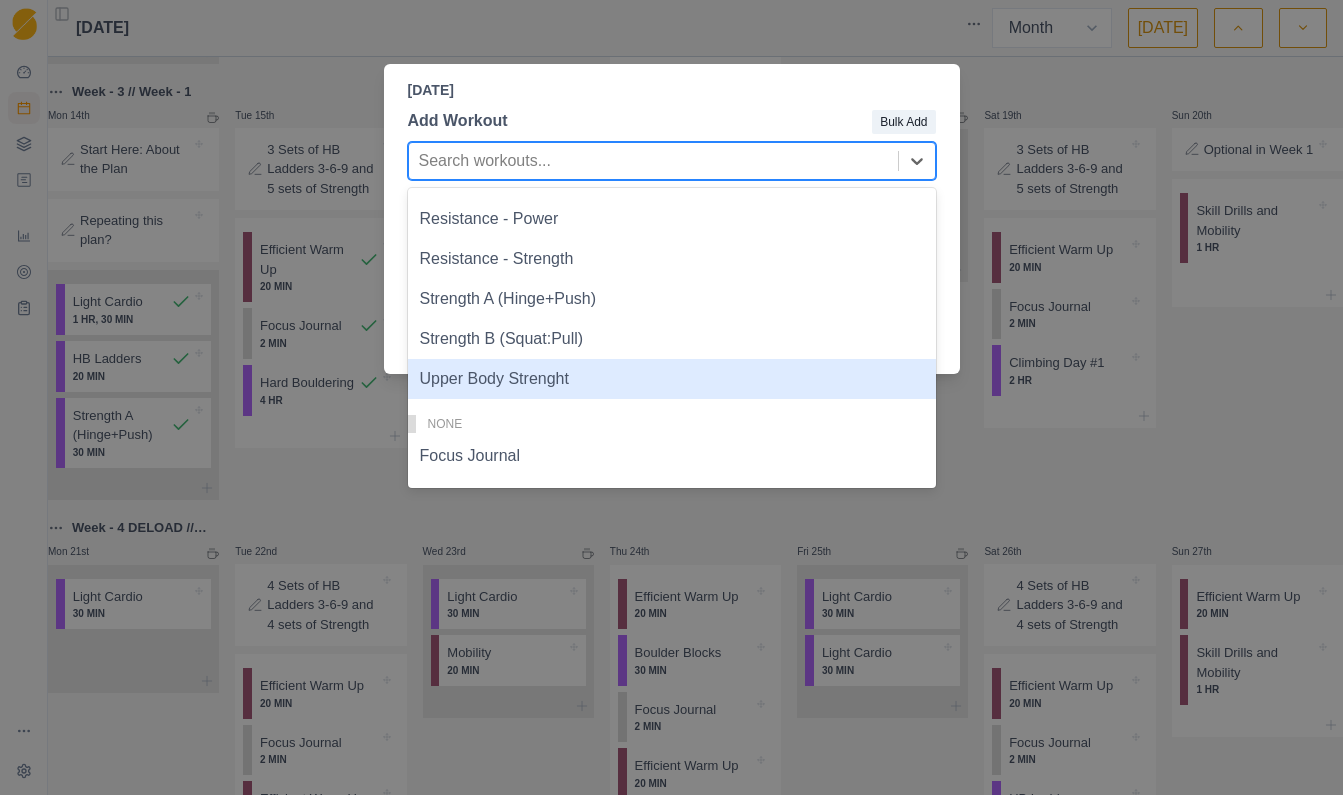 click on "Upper Body Strenght" at bounding box center (672, 379) 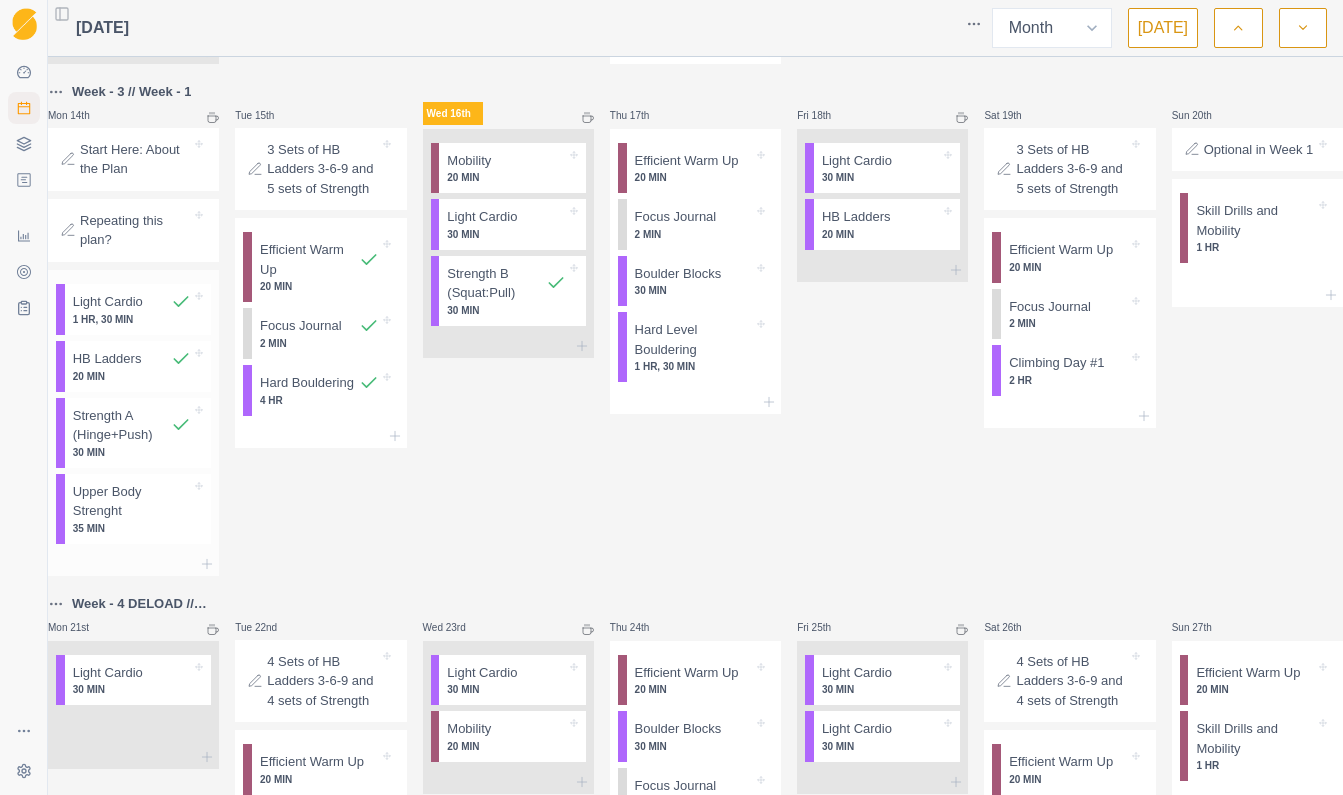 click on "Upper Body Strenght" at bounding box center (132, 501) 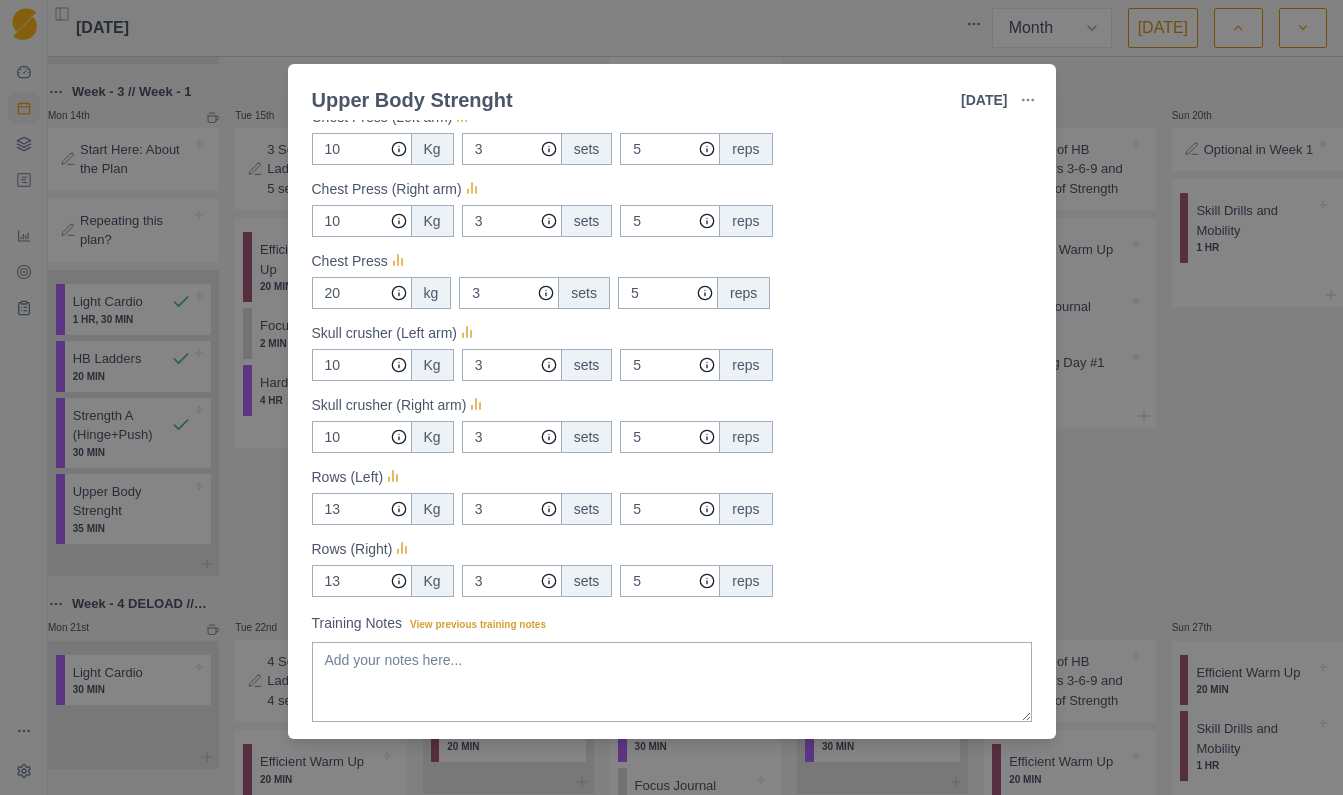 scroll, scrollTop: 339, scrollLeft: 0, axis: vertical 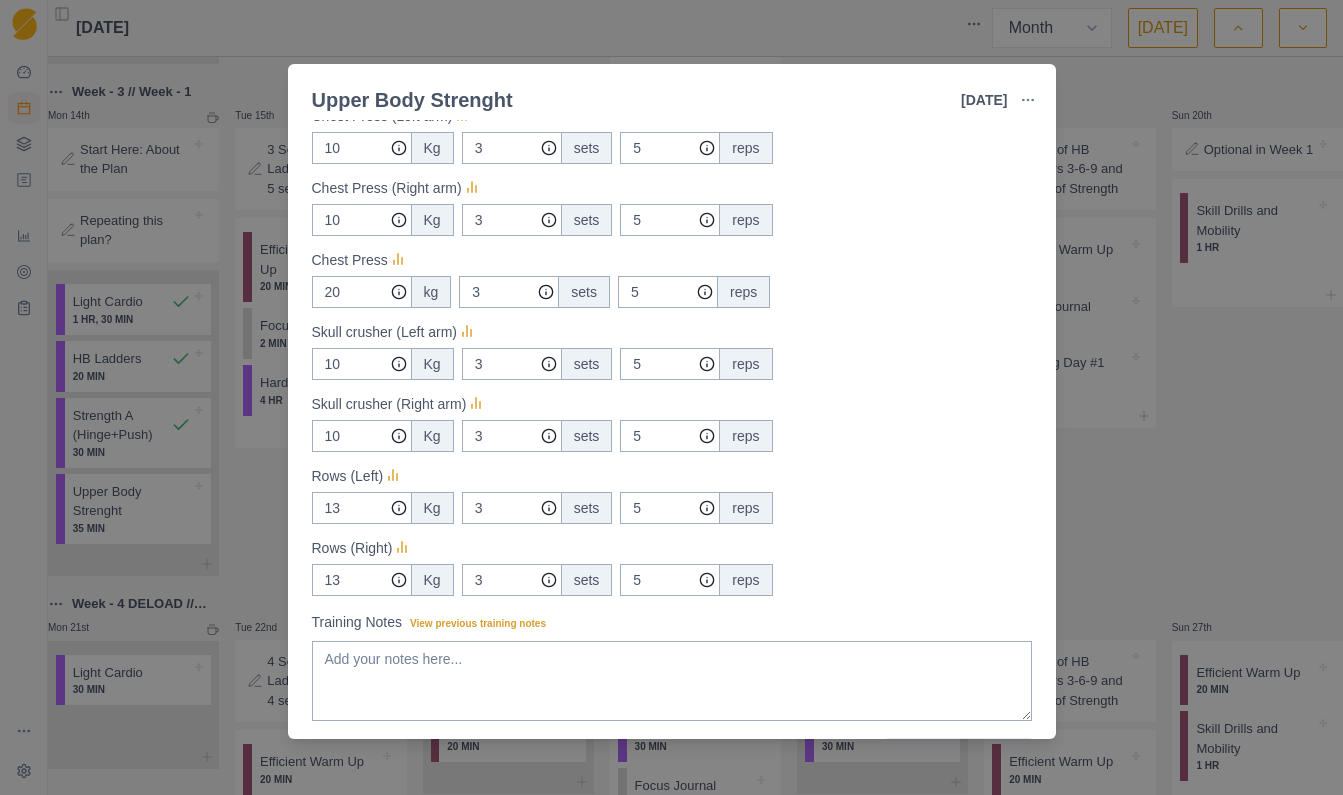 click on "Upper Body Strenght [DATE] Link To Goal View Workout Metrics Edit Original Workout Reschedule Workout Remove From Schedule Strength / Power Duration:  35 MIN Low reps, find velocity and squeeze hard in the movement  View workout details Actual Workout Duration 35 minutes Feeling (1 = Low – 10 = High) RPE (1 = Low – 10 = High) Measures Chest Press (Left arm) 10 Kg 3 sets 5 reps Chest Press (Right arm) 10 Kg 3 sets 5 reps Chest Press  20 kg 3 sets 5 reps Skull crusher (Left arm)  10 Kg 3 sets 5 reps Skull crusher (Right arm)  10 Kg 3 sets 5 reps Rows (Left) 13 Kg 3 sets 5 reps Rows (Right) 13 Kg 3 sets 5 reps Training Notes View previous training notes Mark as Incomplete Complete Workout" at bounding box center [671, 397] 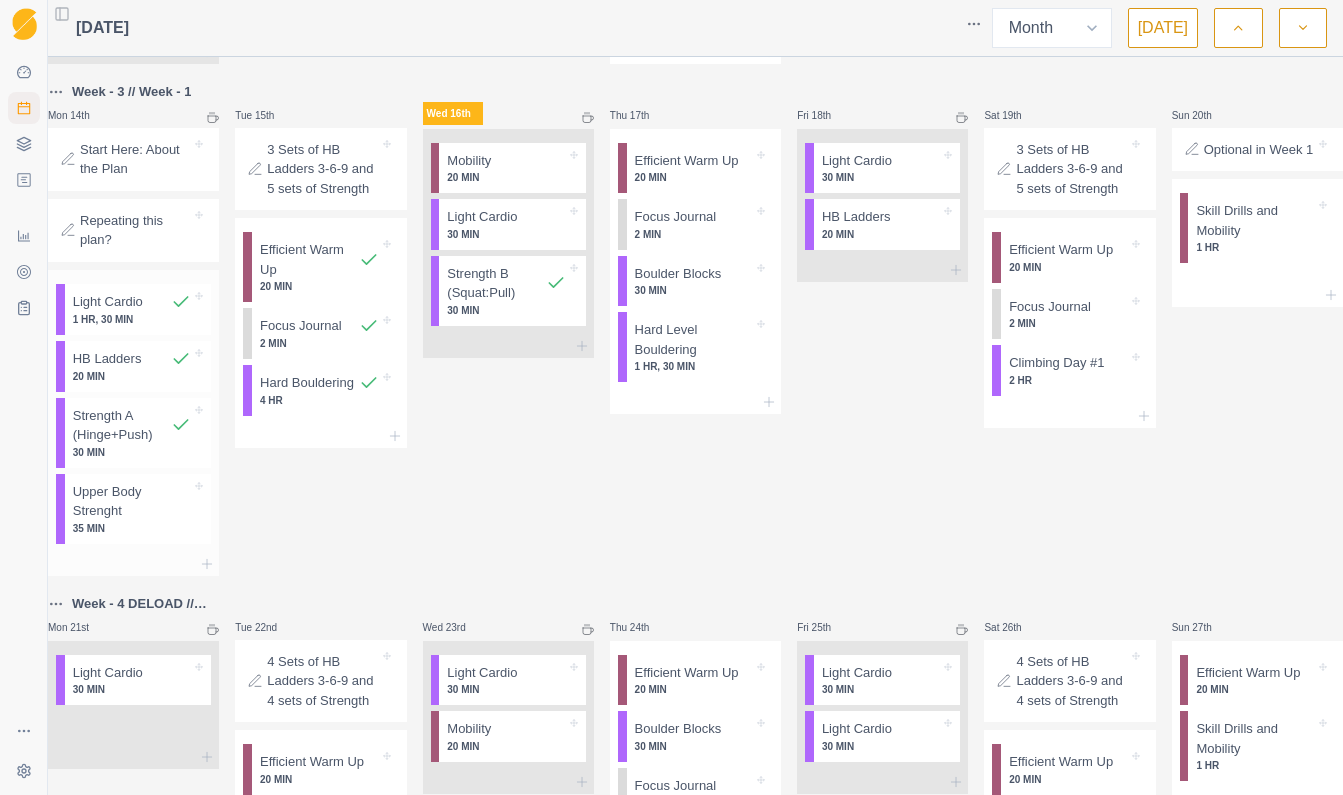 click on "Upper Body Strenght" at bounding box center (132, 501) 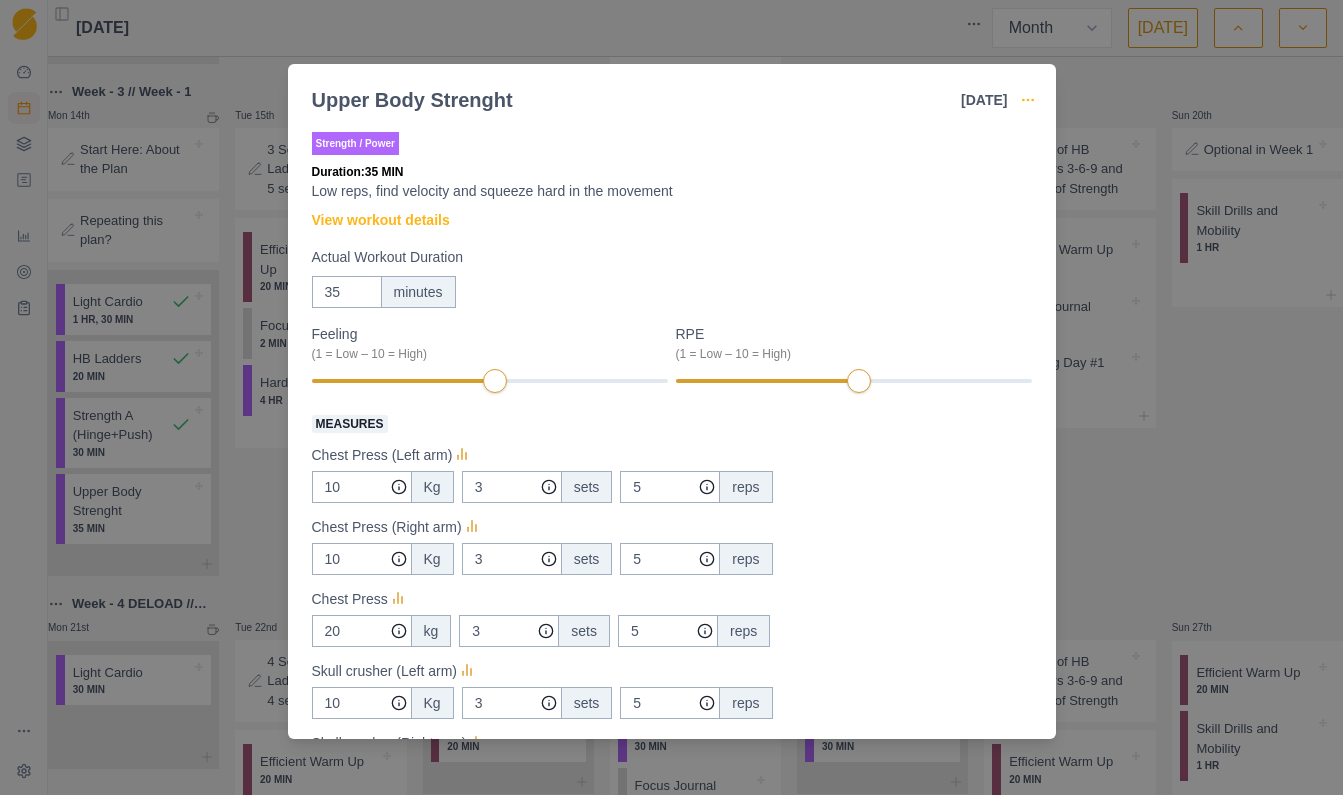 click 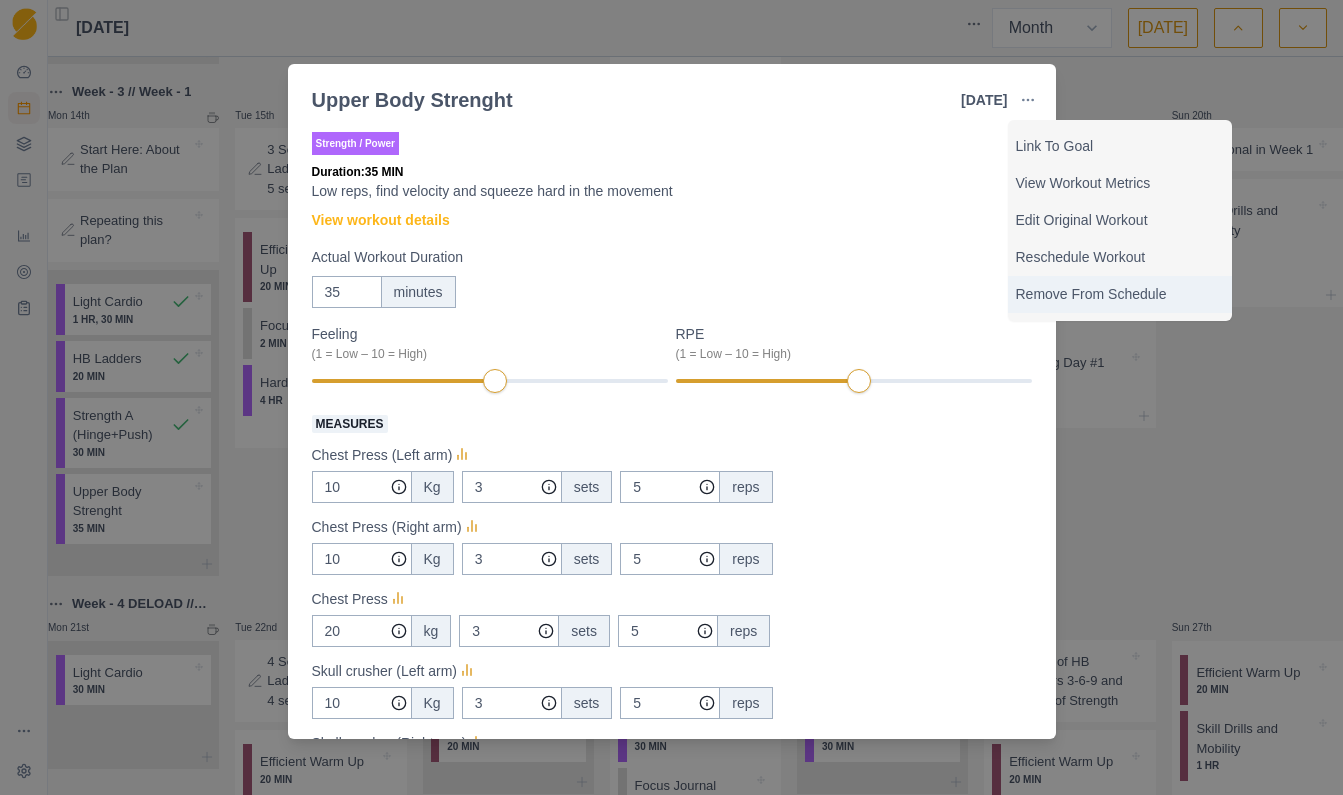 click on "Remove From Schedule" at bounding box center [1120, 294] 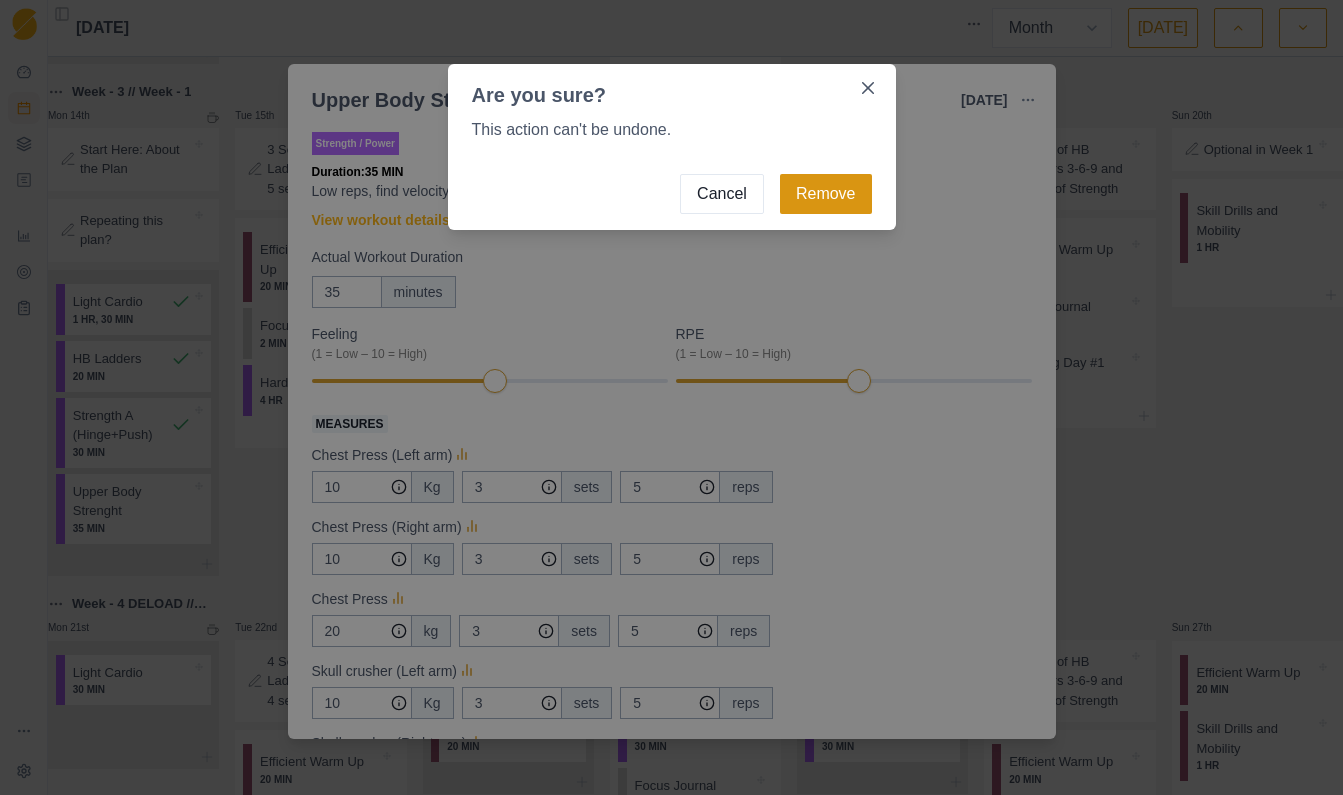 click on "Remove" at bounding box center (826, 194) 